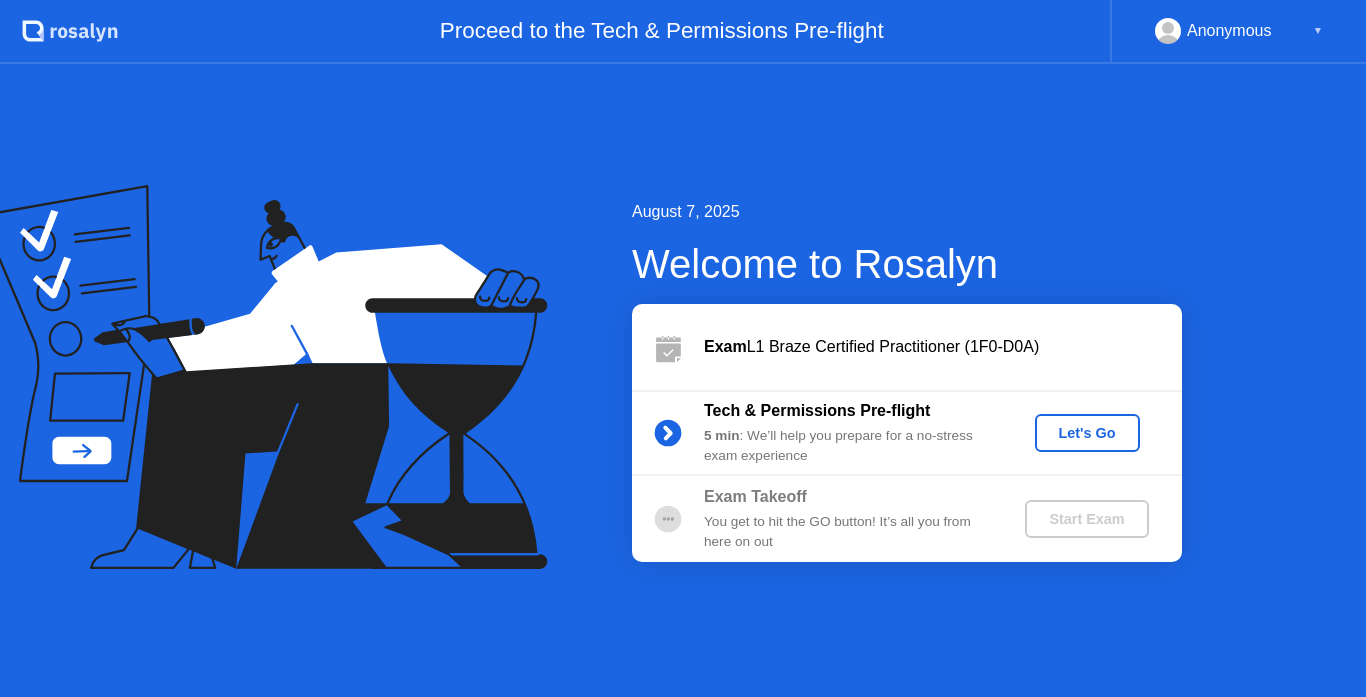 click on "Let's Go" 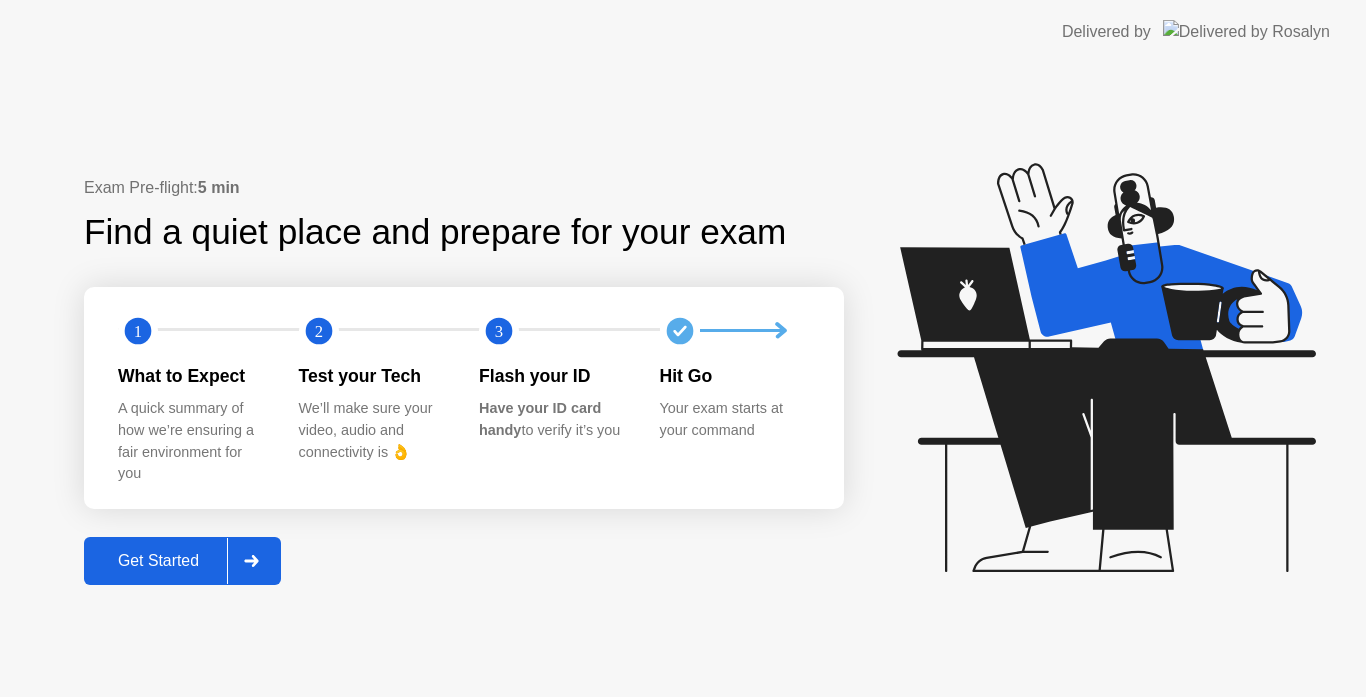 click on "Get Started" 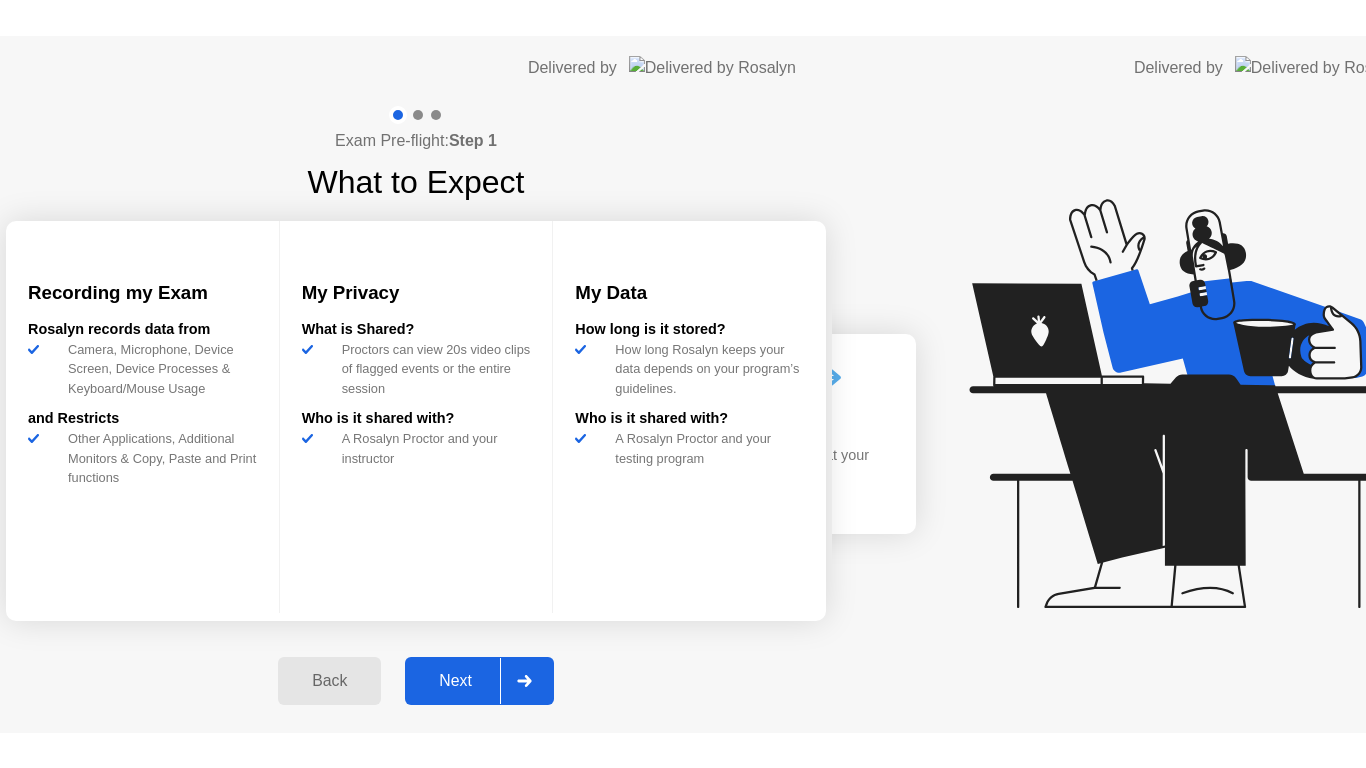 scroll, scrollTop: 0, scrollLeft: 0, axis: both 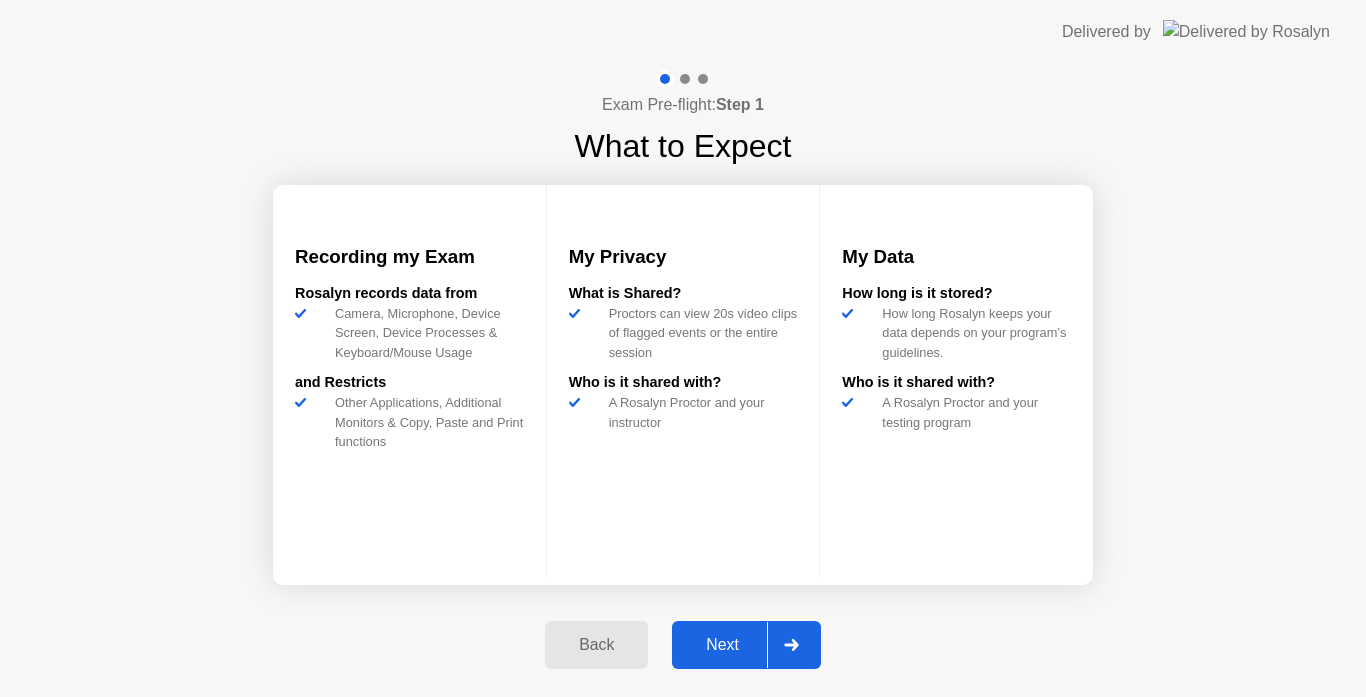 click on "Next" 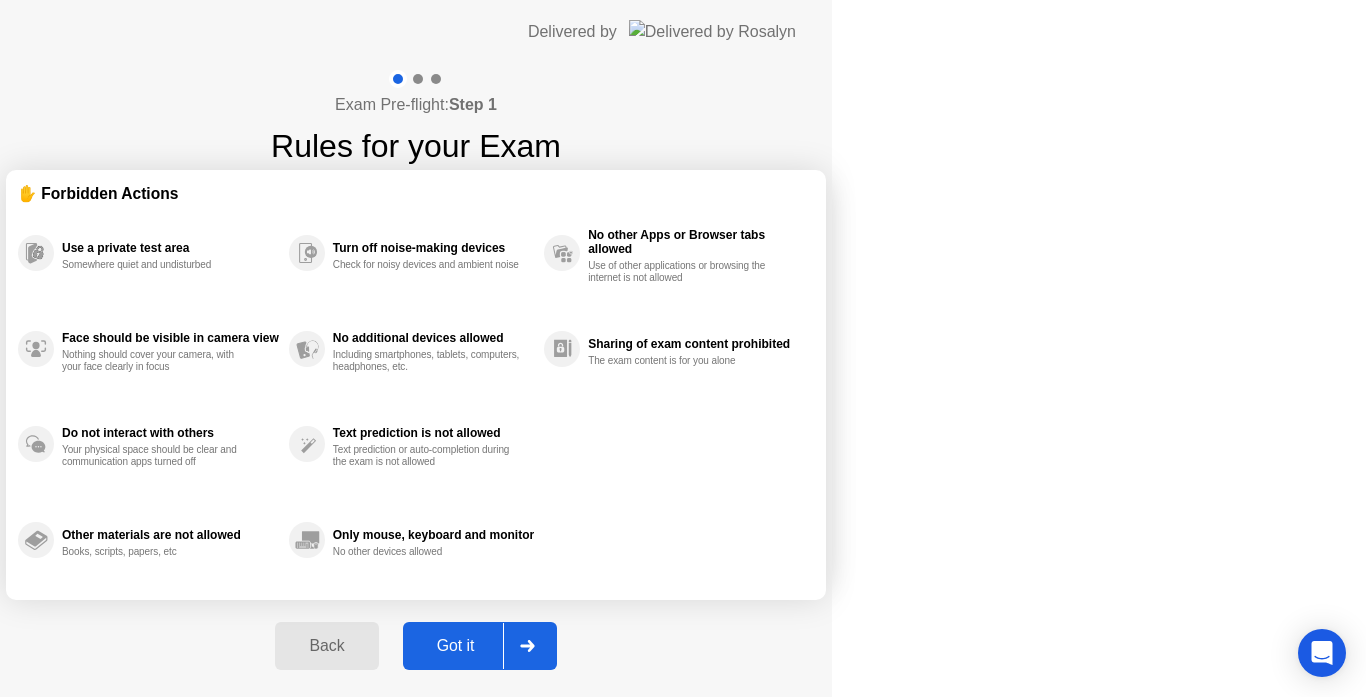 click 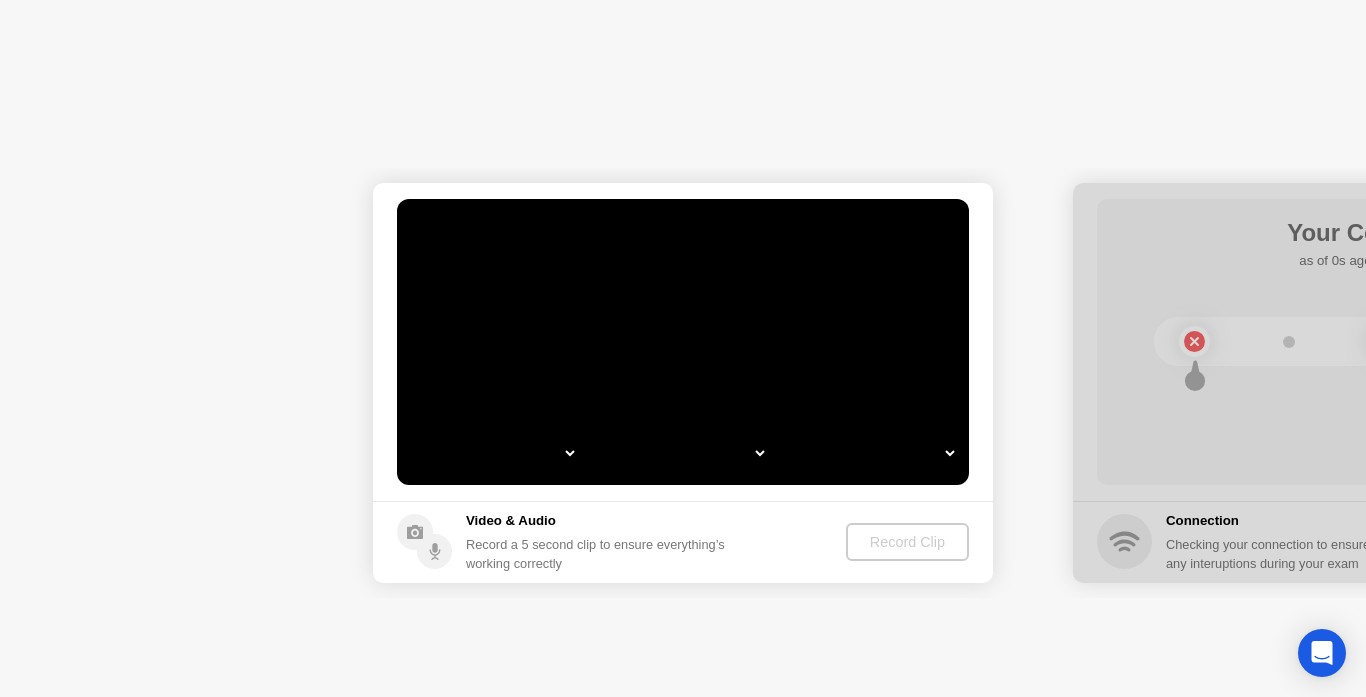 select on "*" 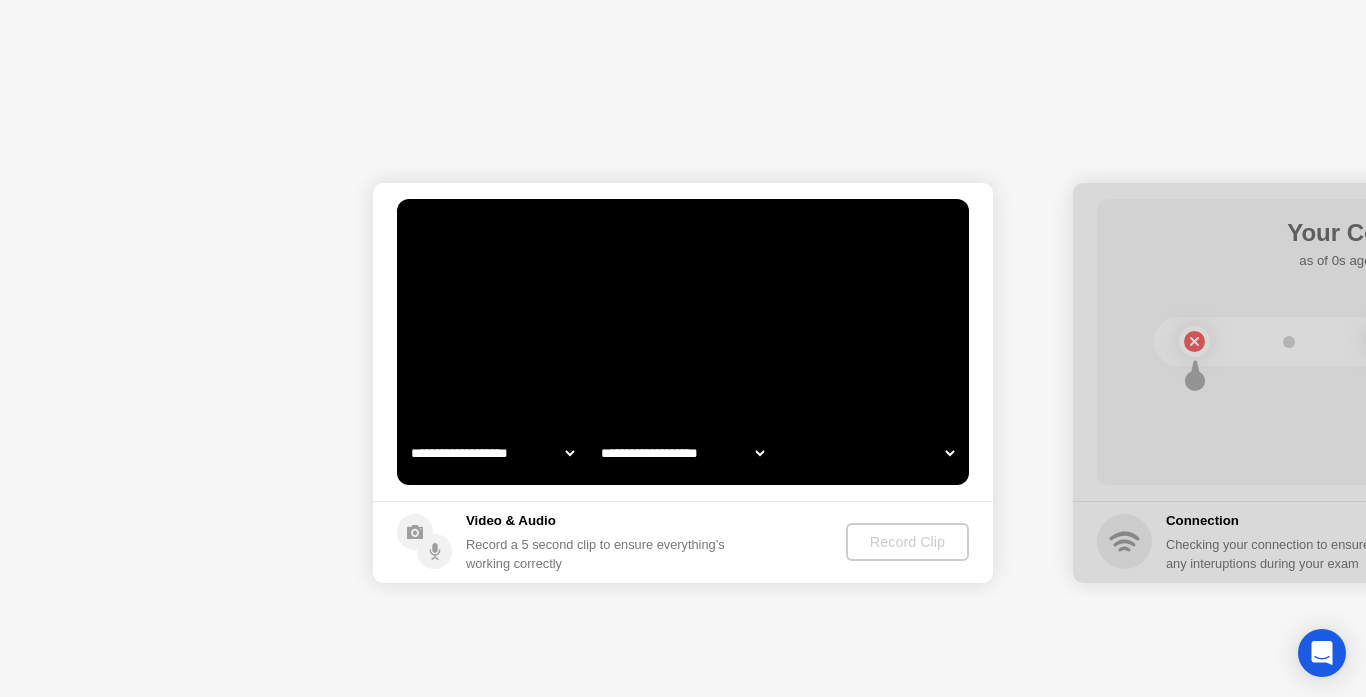 select on "*" 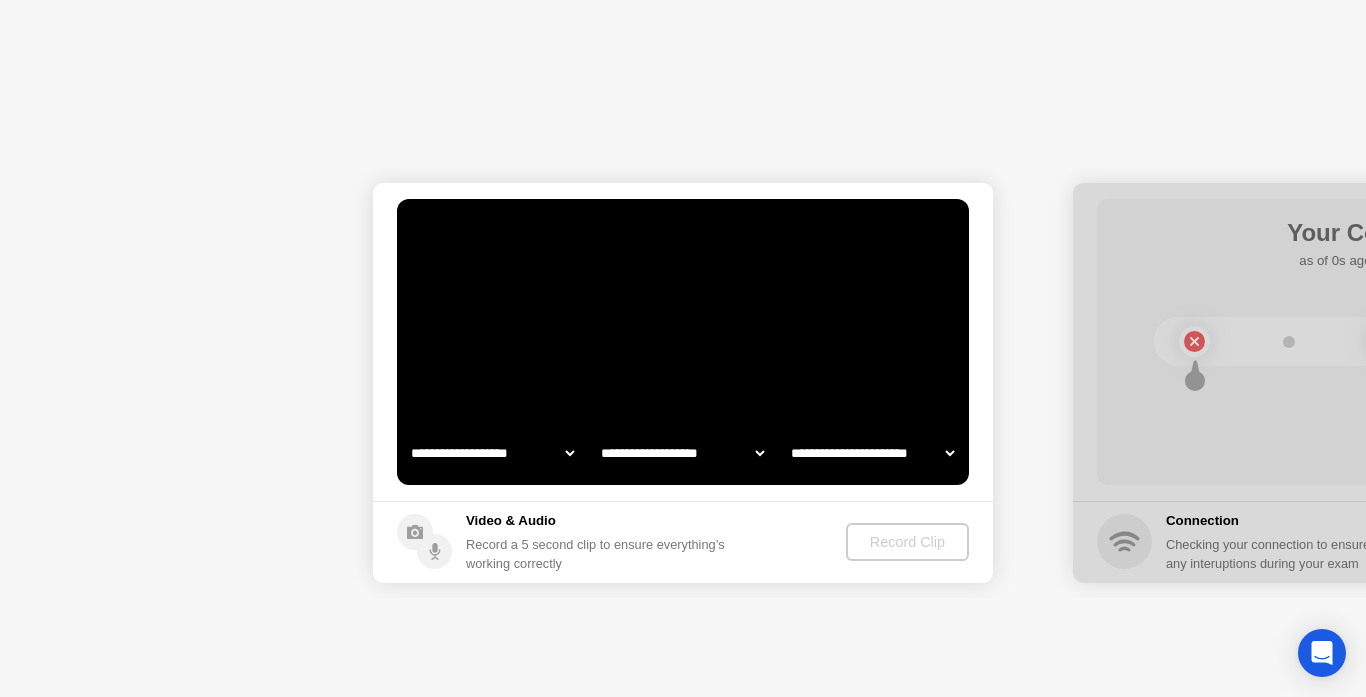 select on "**********" 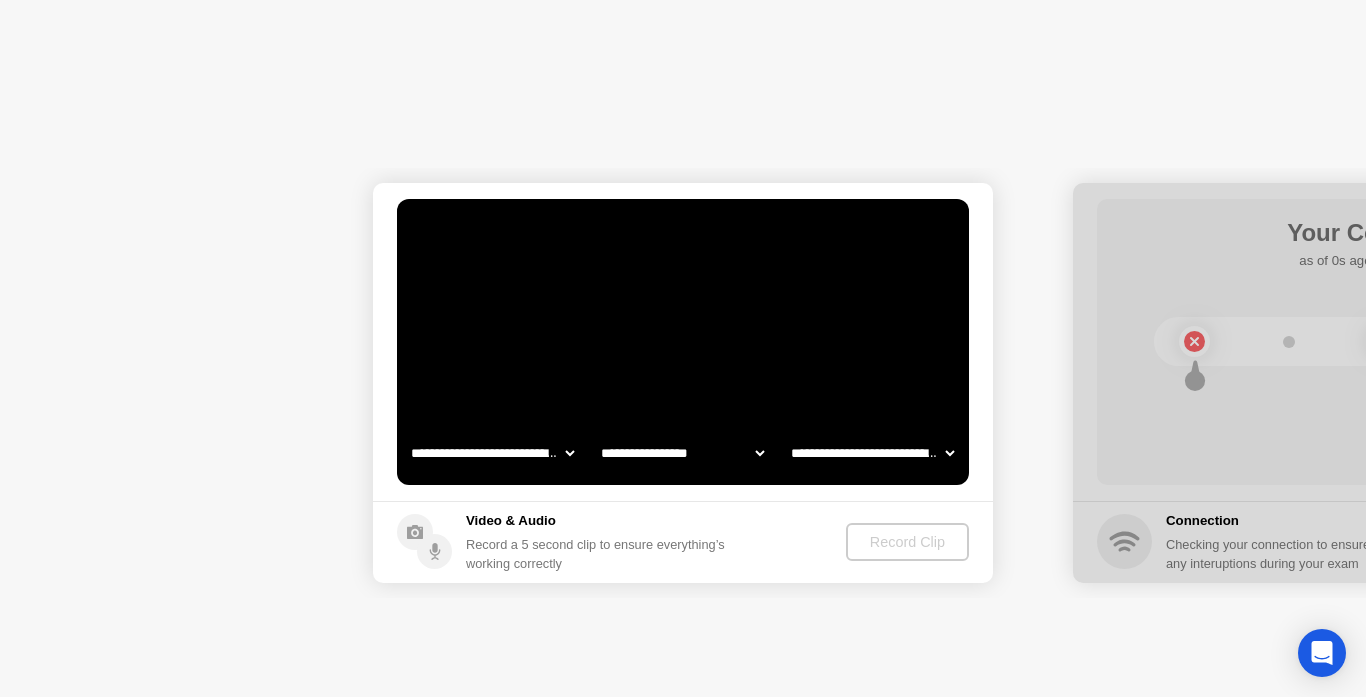 click on "Next" 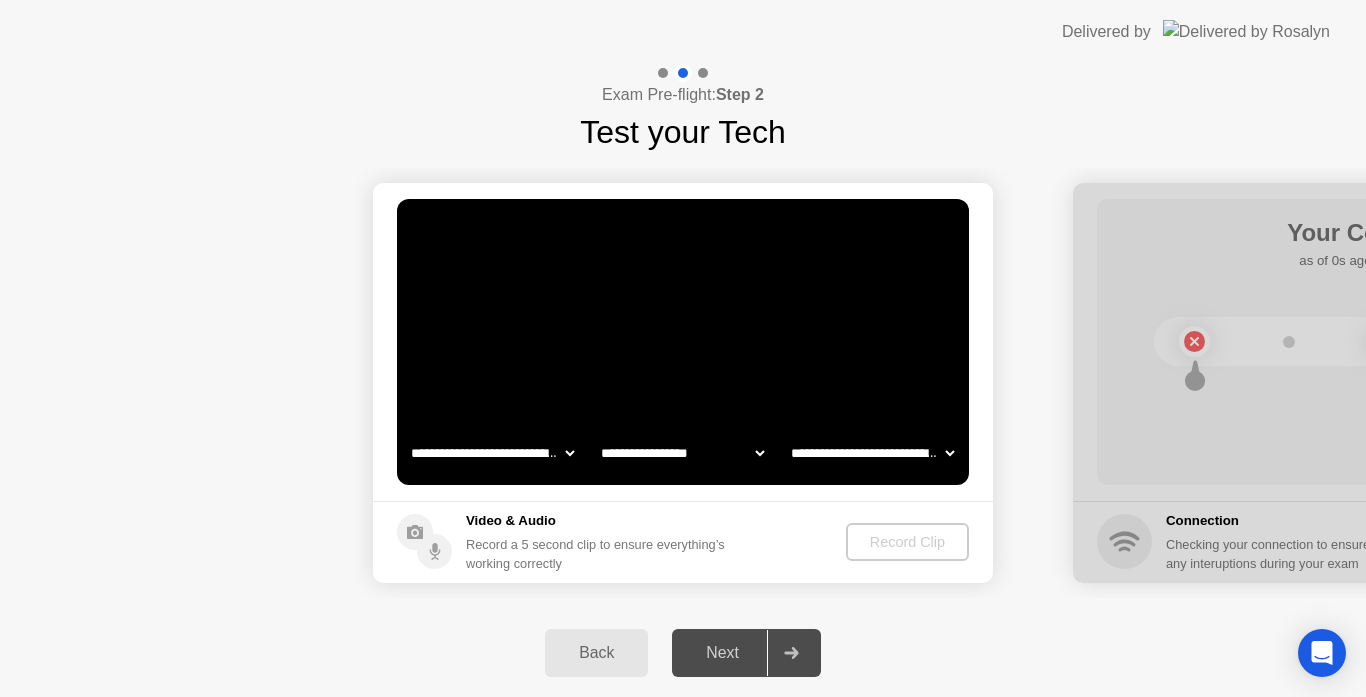 click on "Record Clip" 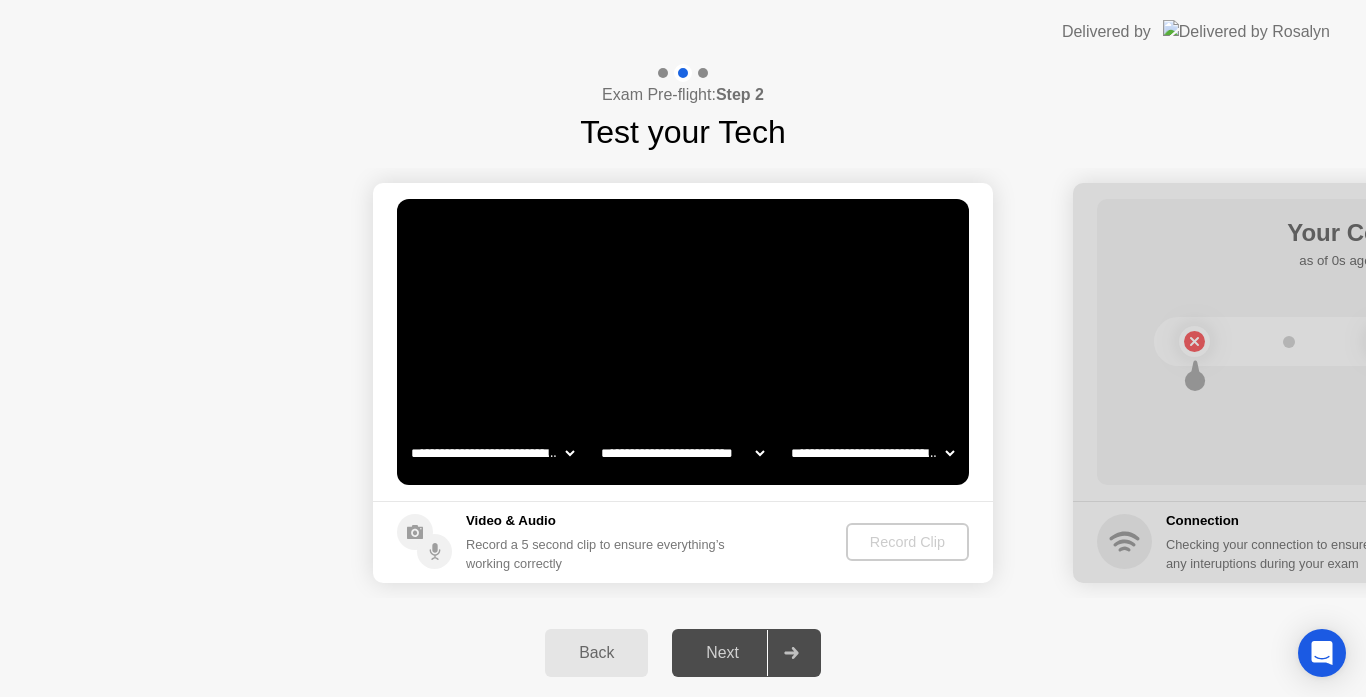 click on "**********" 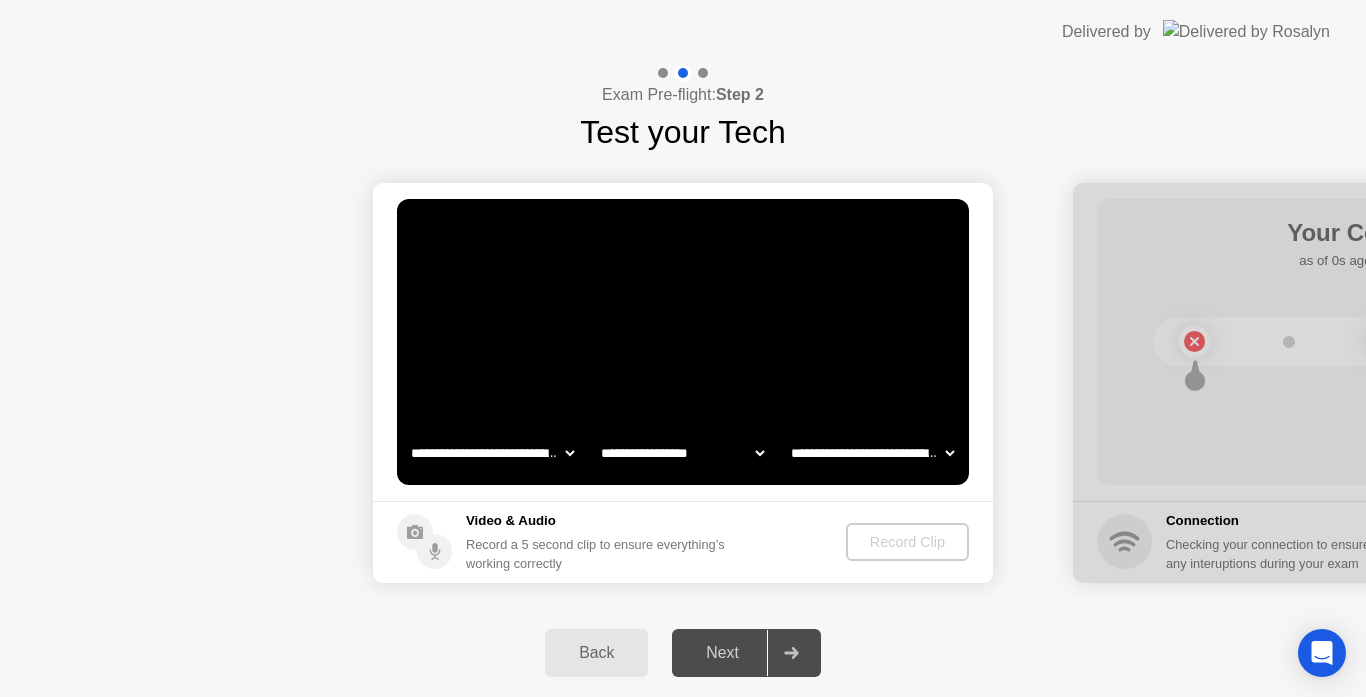 click on "**********" 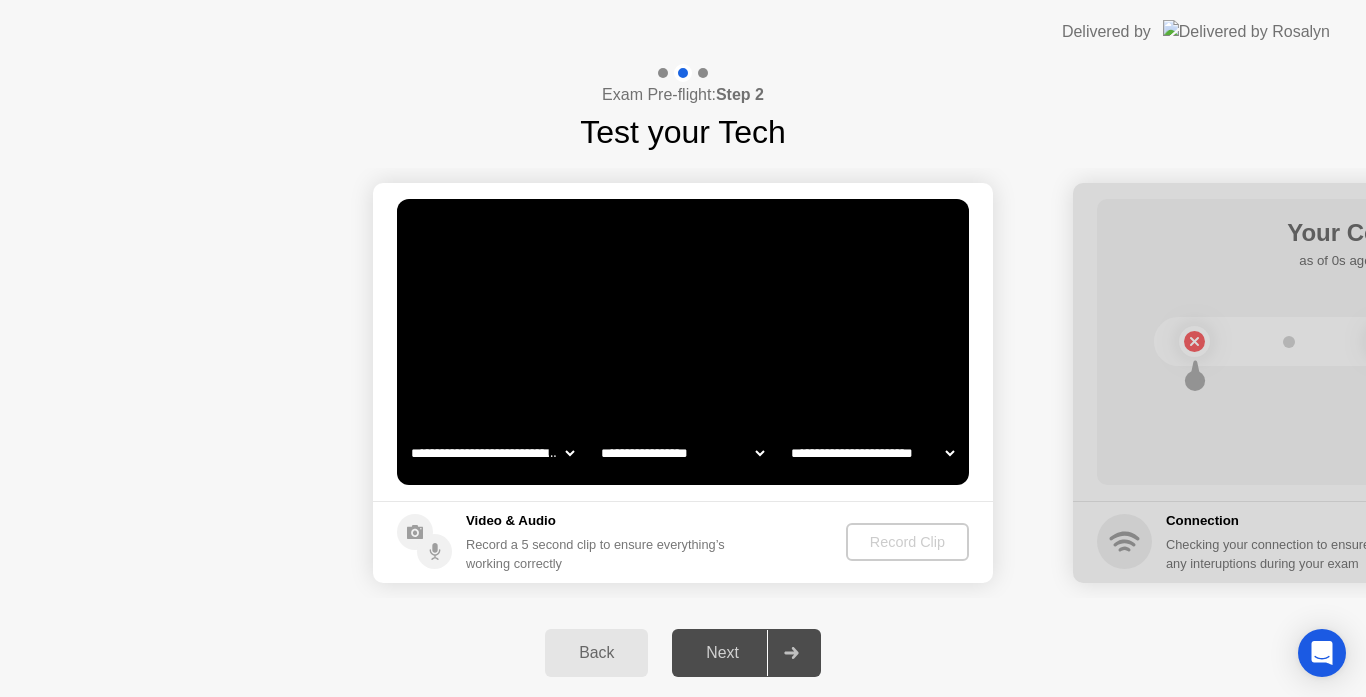 click on "**********" 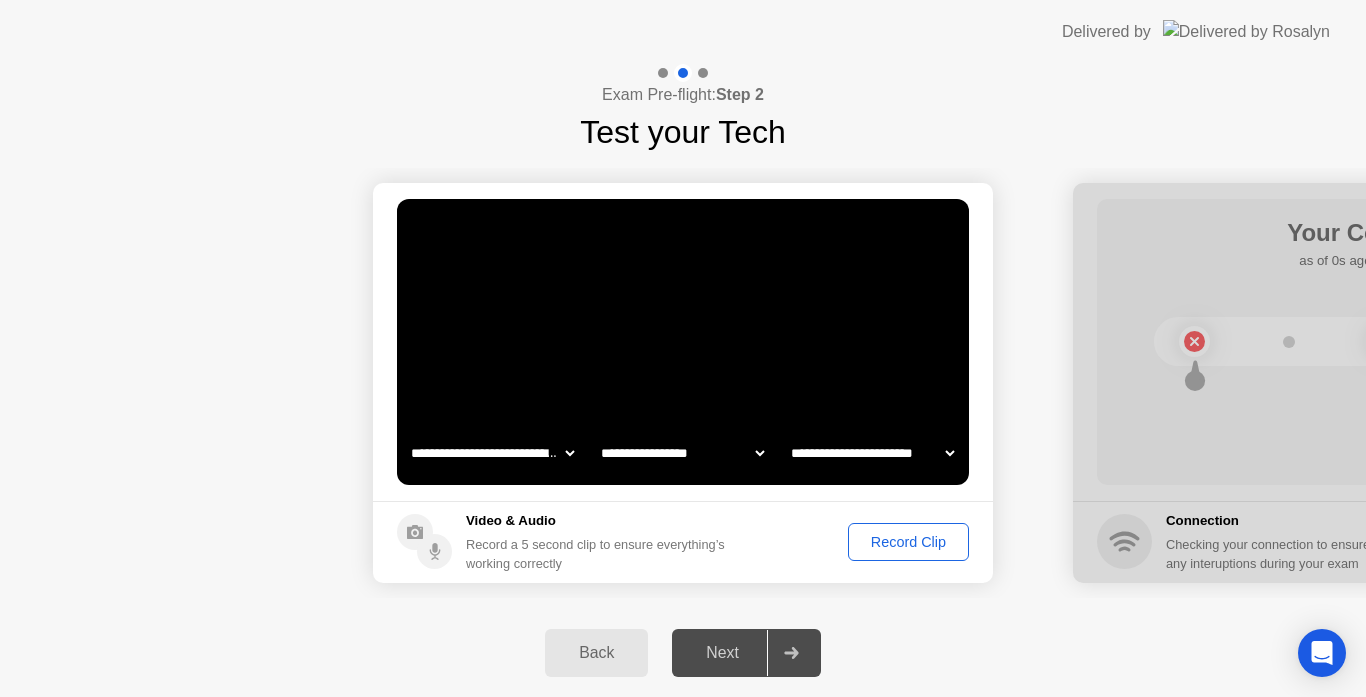 click on "**********" 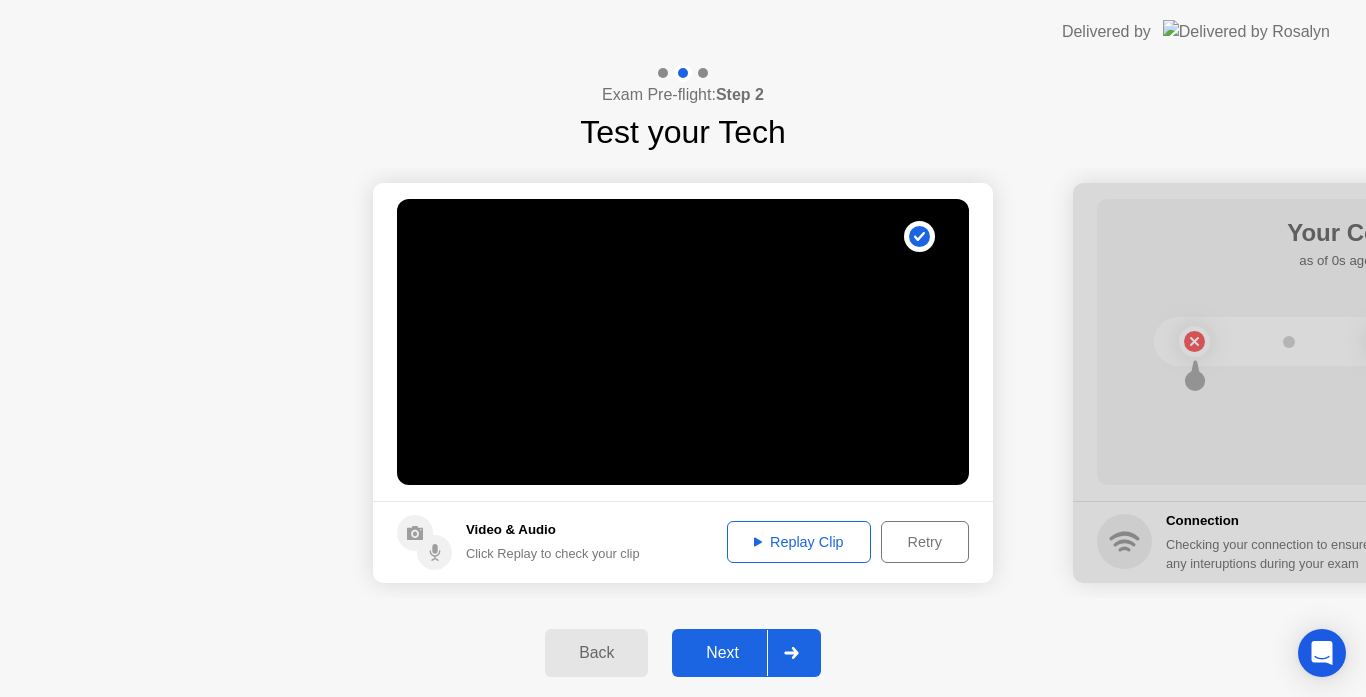click on "Replay Clip" 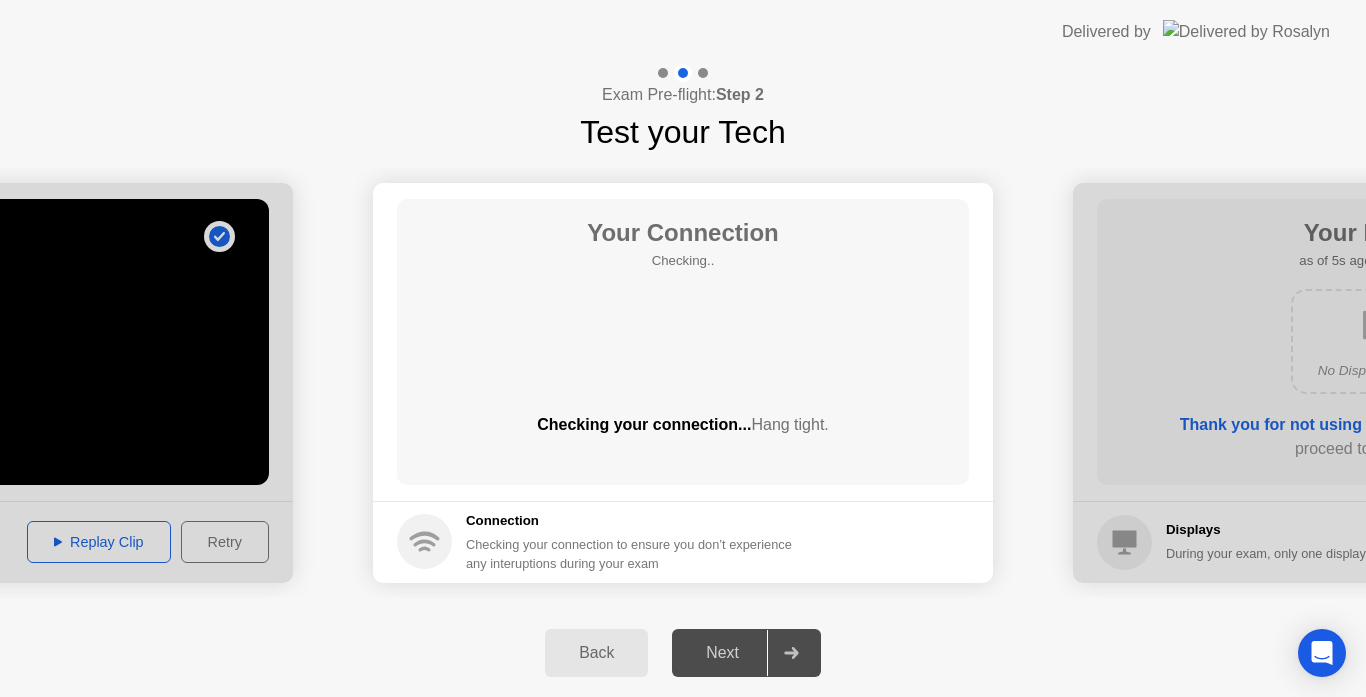 click on "Your Connection Checking..  Checking your connection...  Hang tight." 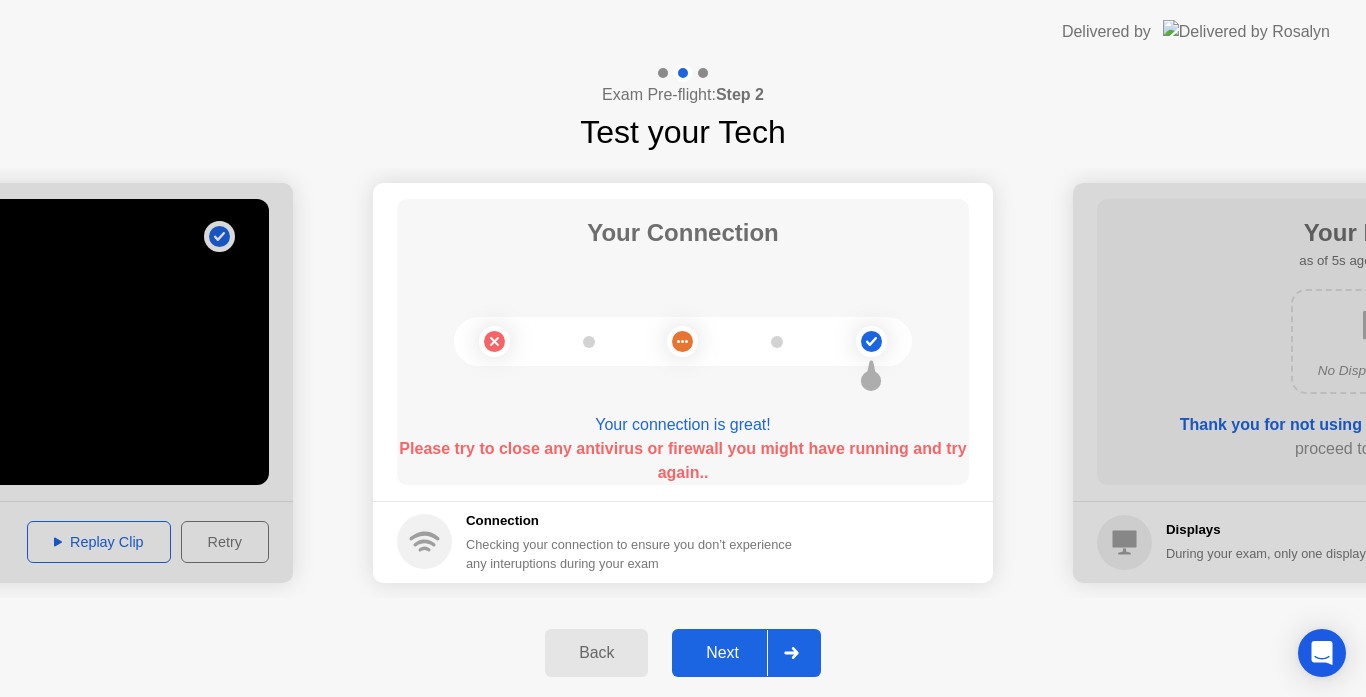 click on "Back Next" 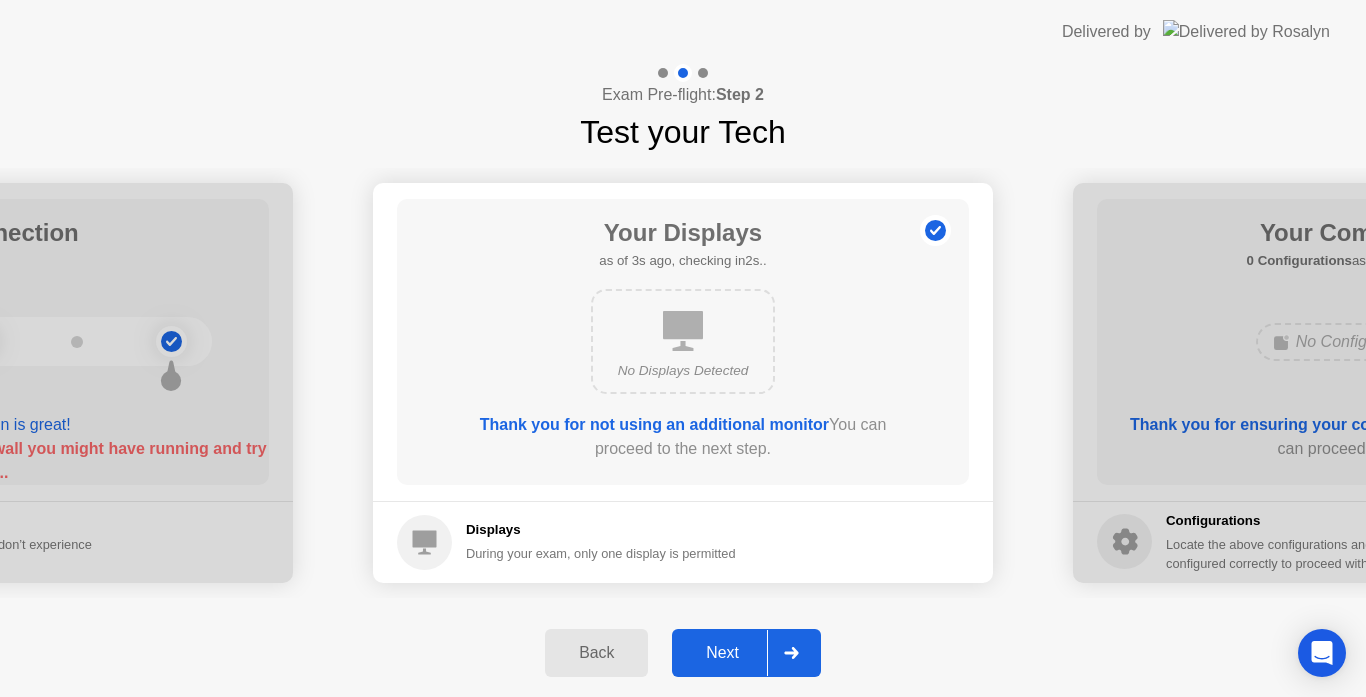 click on "Next" 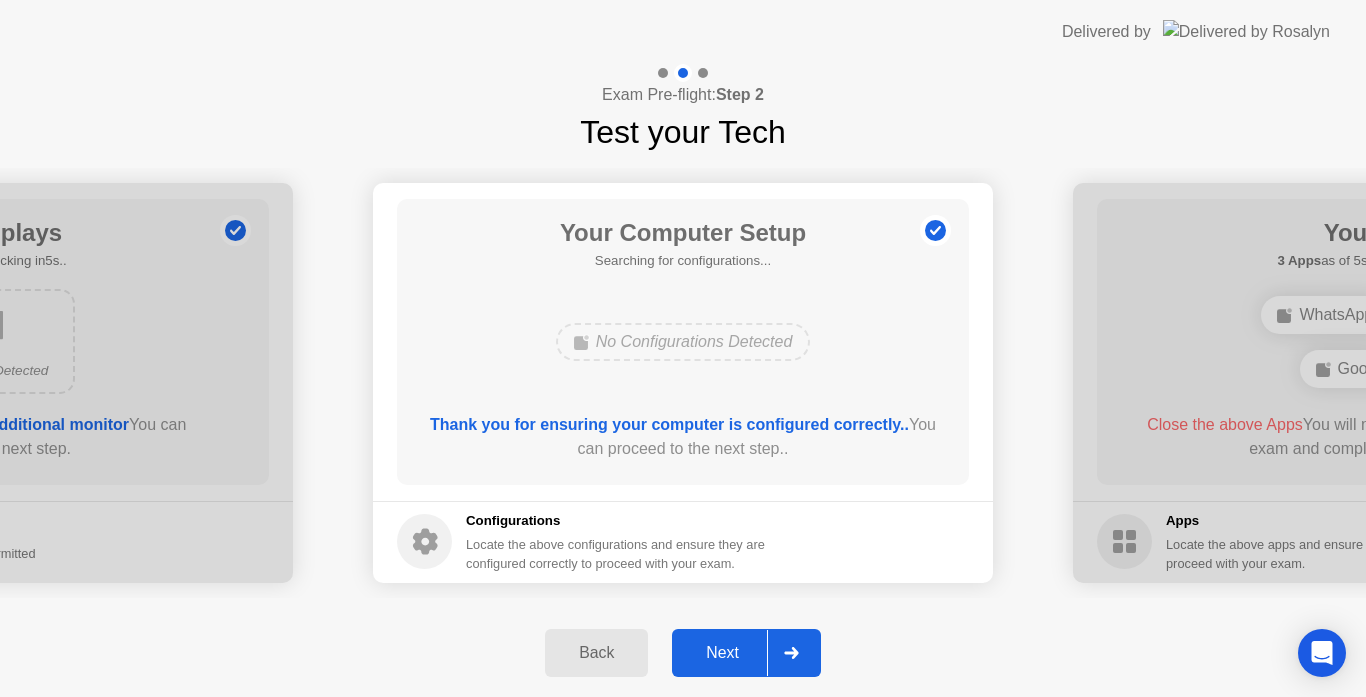 click on "Next" 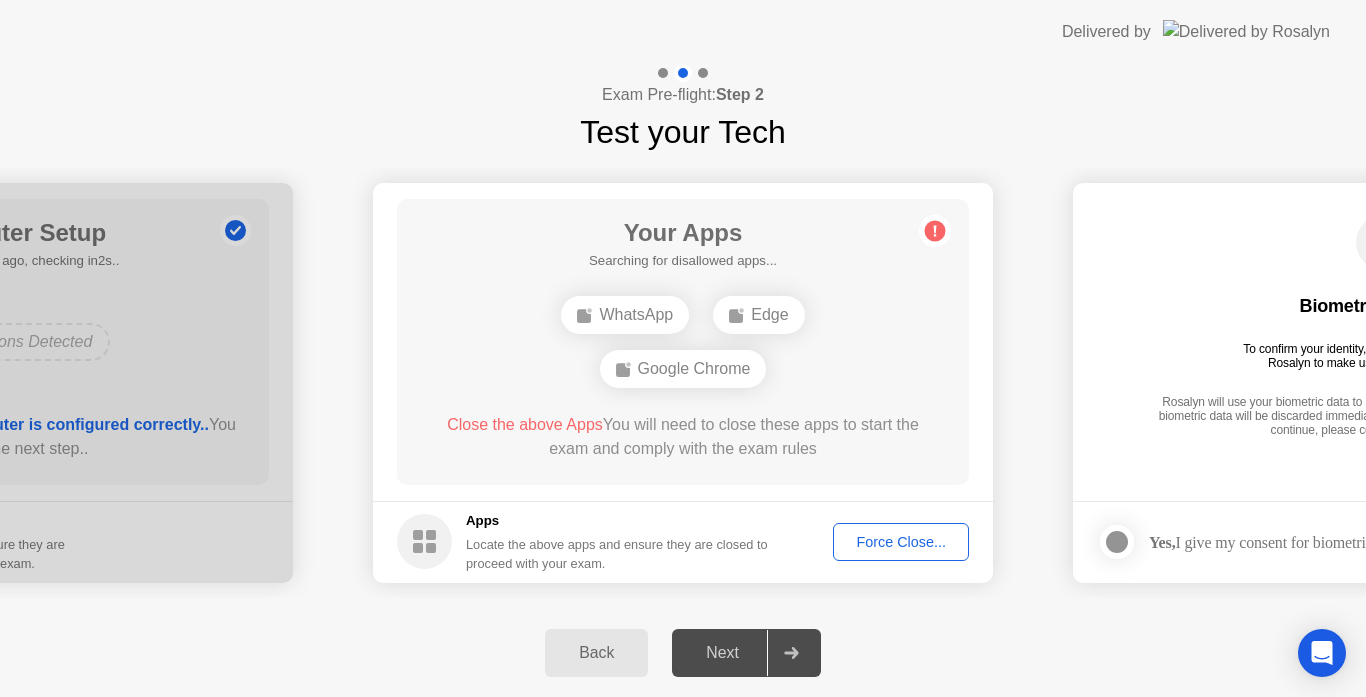 click on "Force Close..." 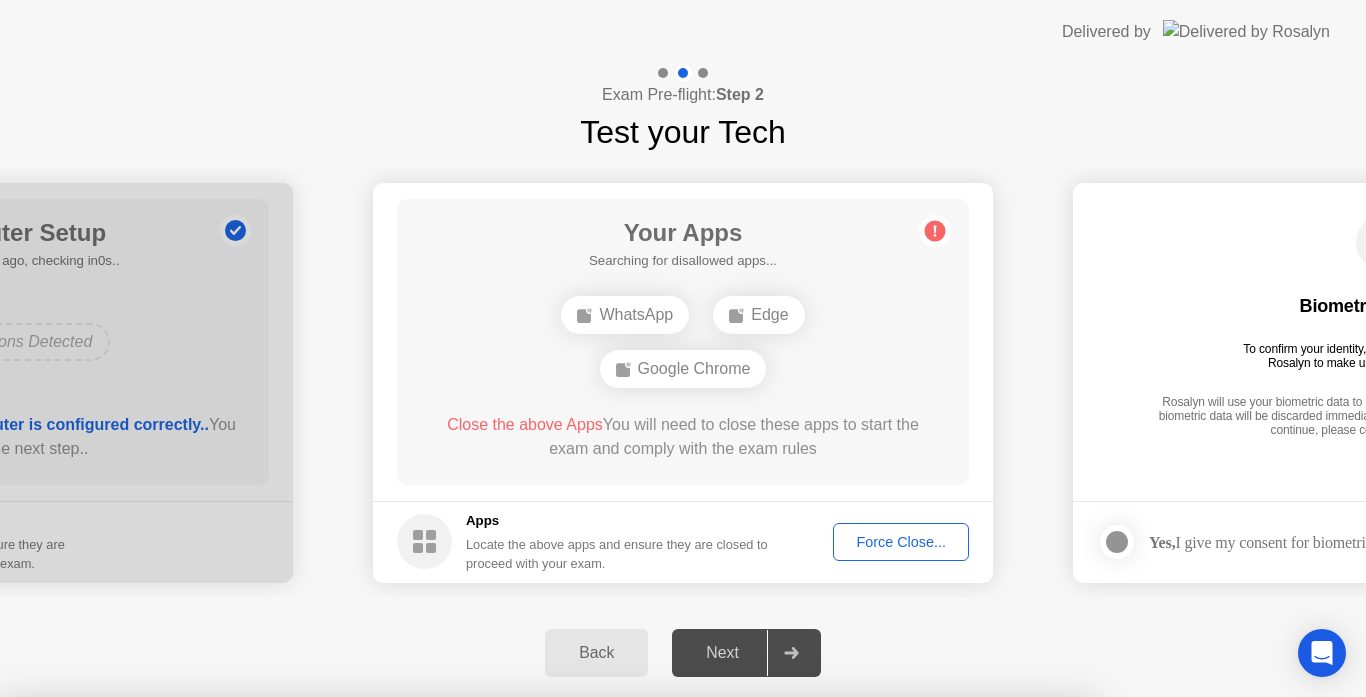 click on "Confirm" at bounding box center [613, 973] 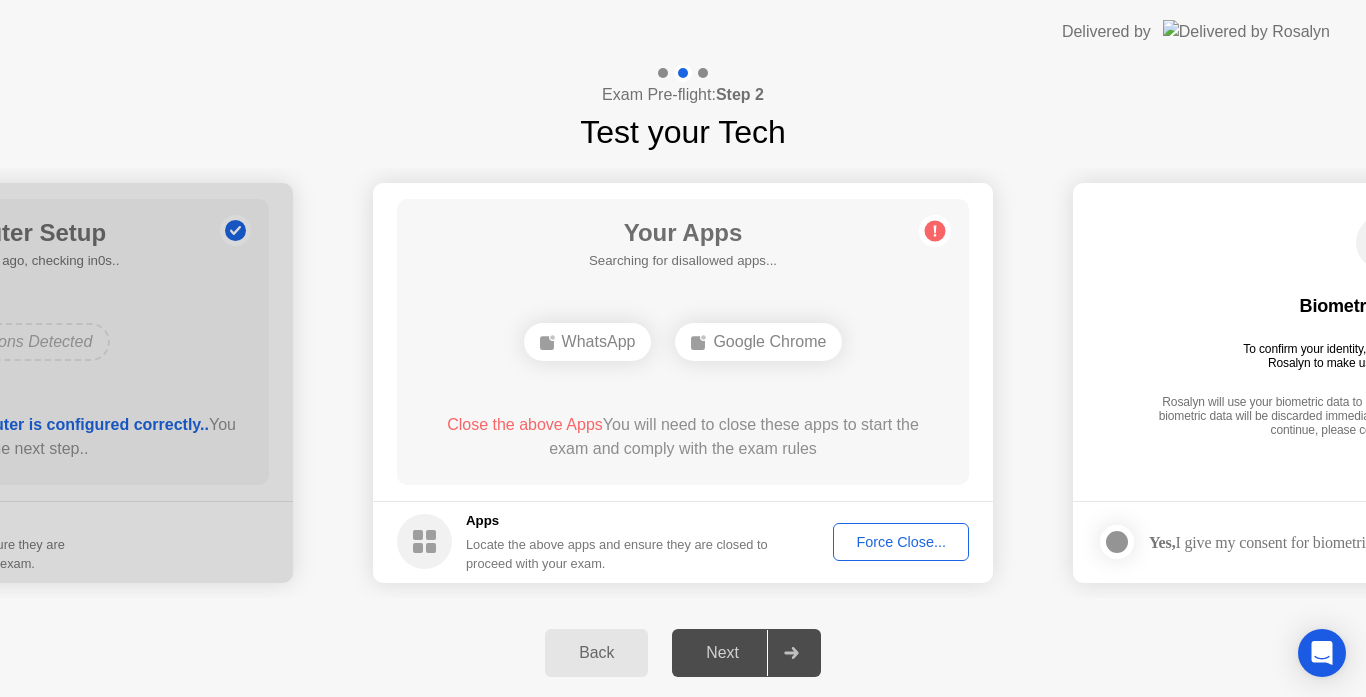 click on "Force Close..." 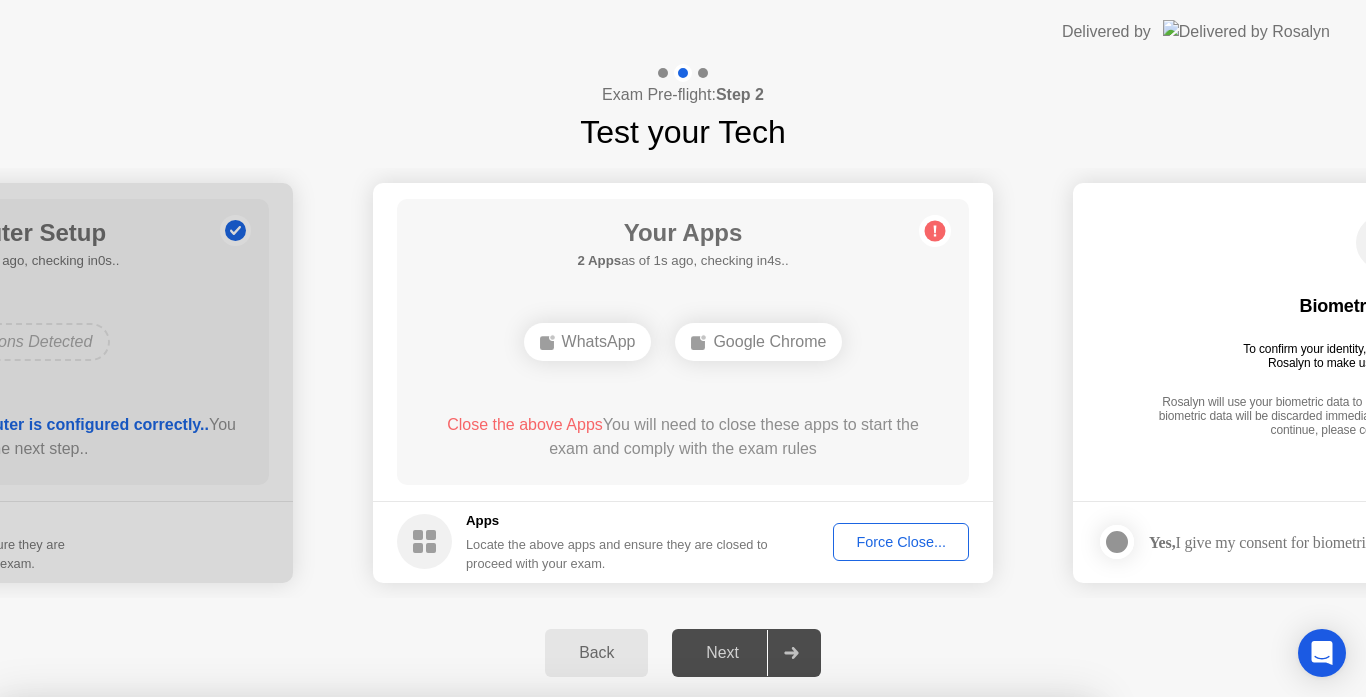 click on "Confirm" at bounding box center [613, 973] 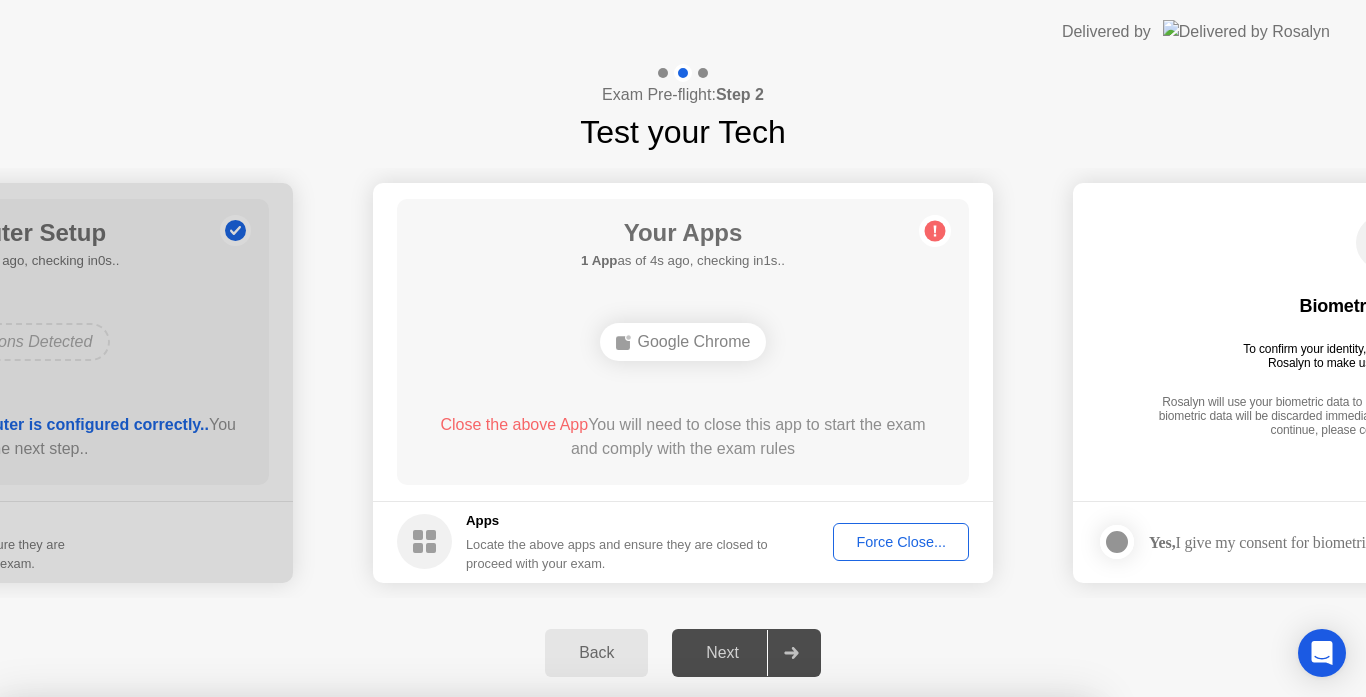click on "Google Chrome" at bounding box center [546, 868] 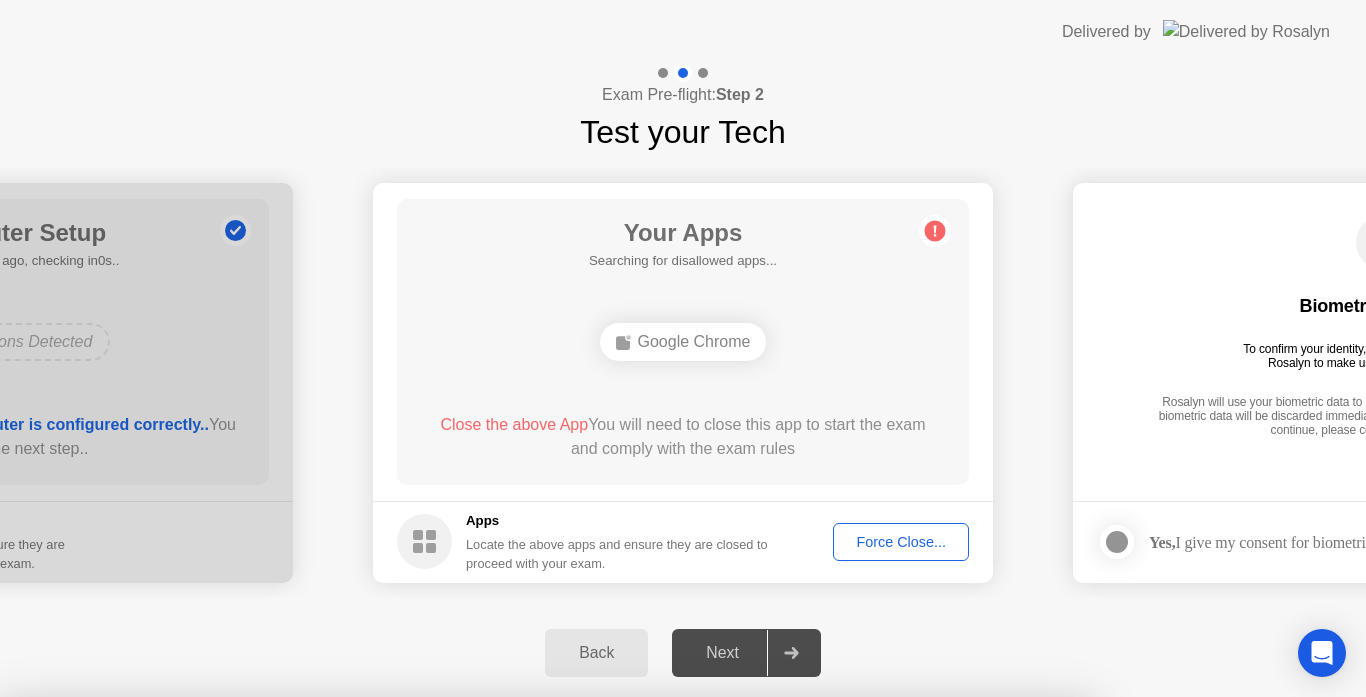 click on "Close" at bounding box center [465, 935] 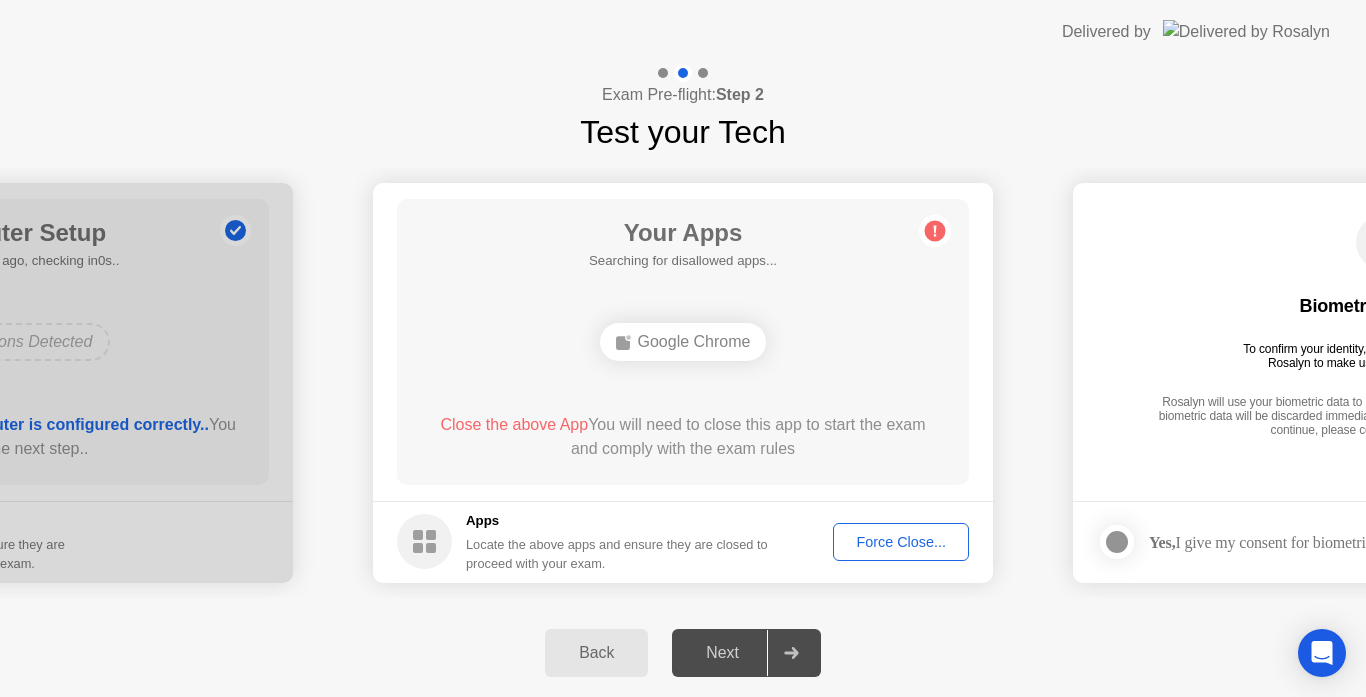 click on "Google Chrome" 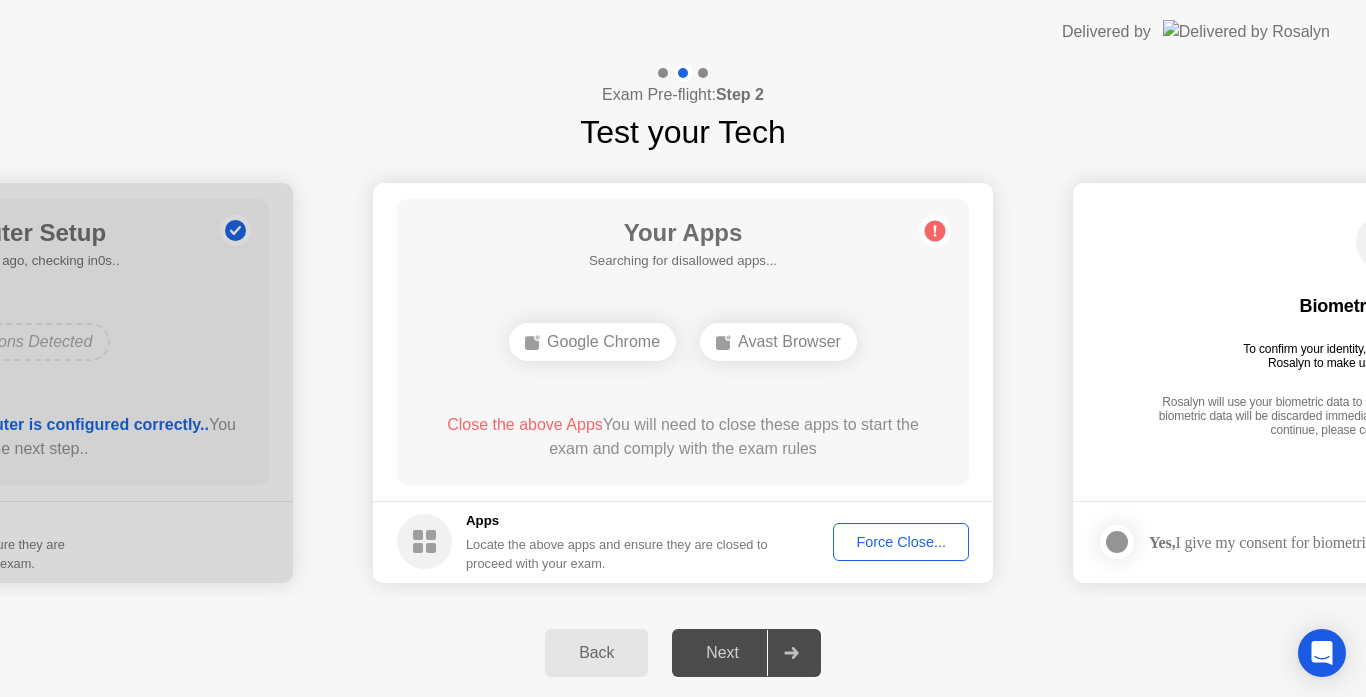 click on "Force Close..." 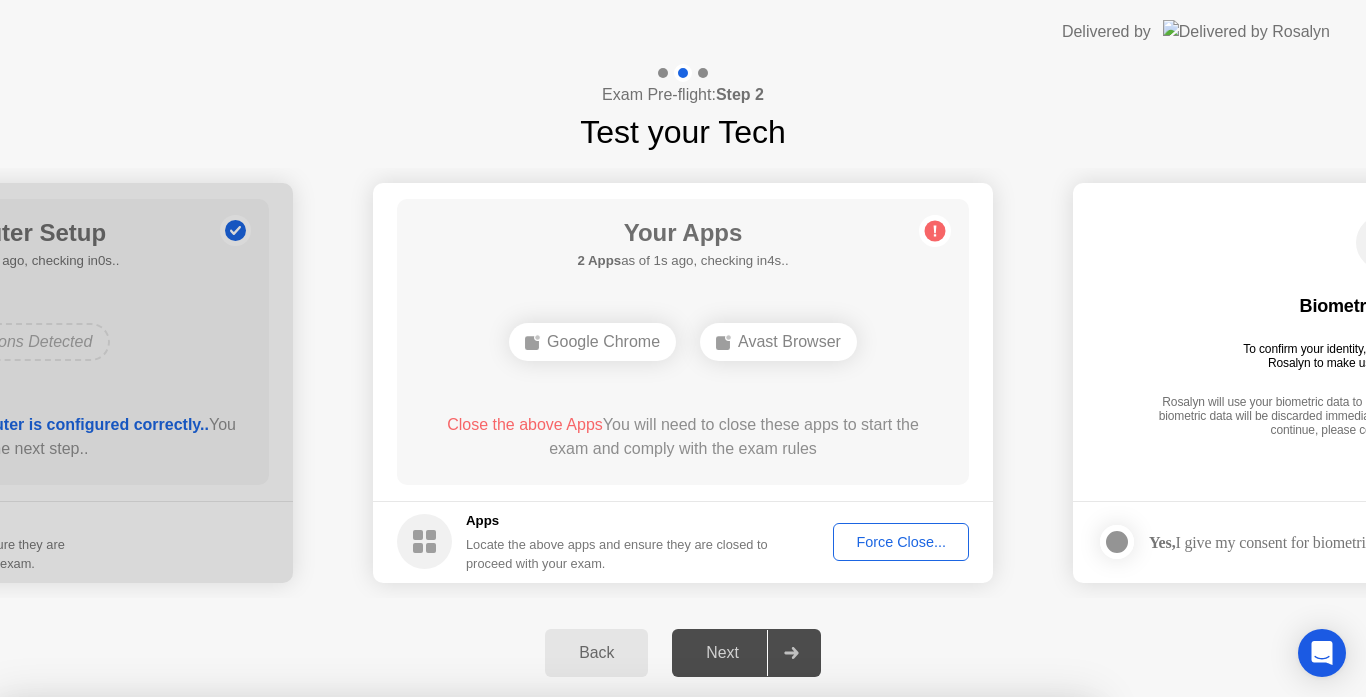 click on "Confirm" at bounding box center (613, 973) 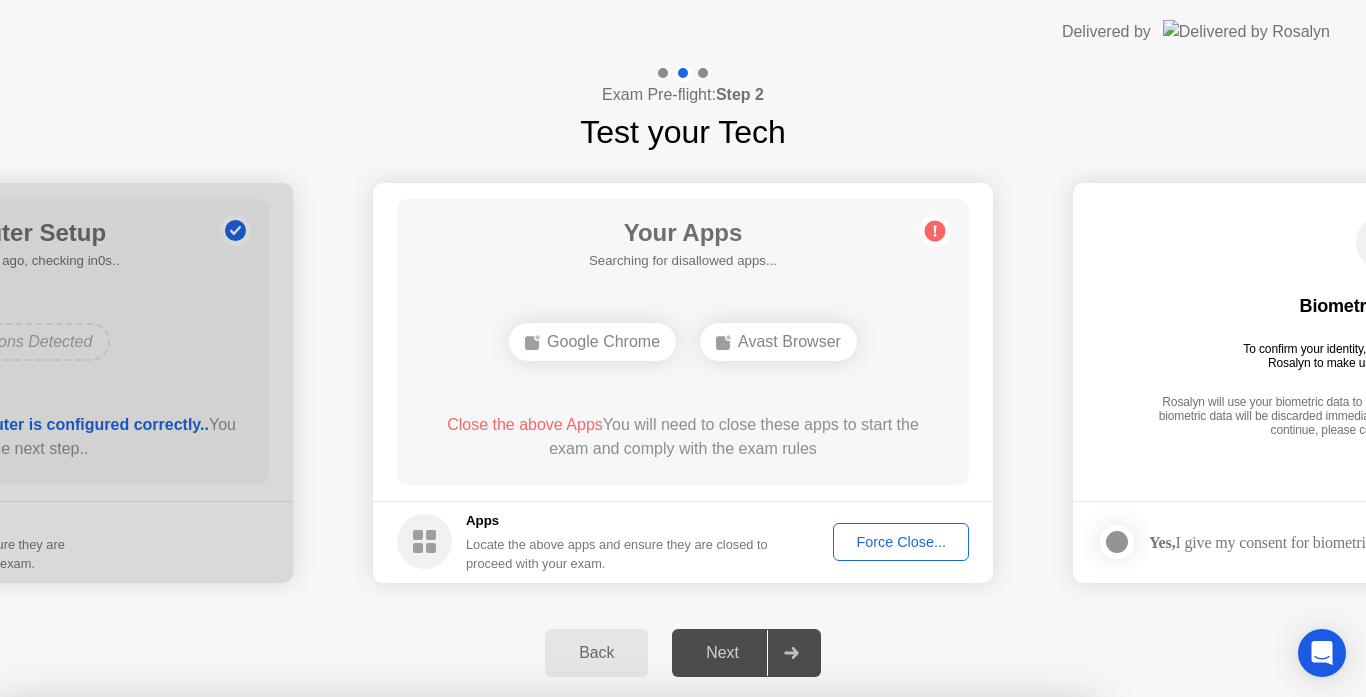 click on "Read More" at bounding box center (609, 935) 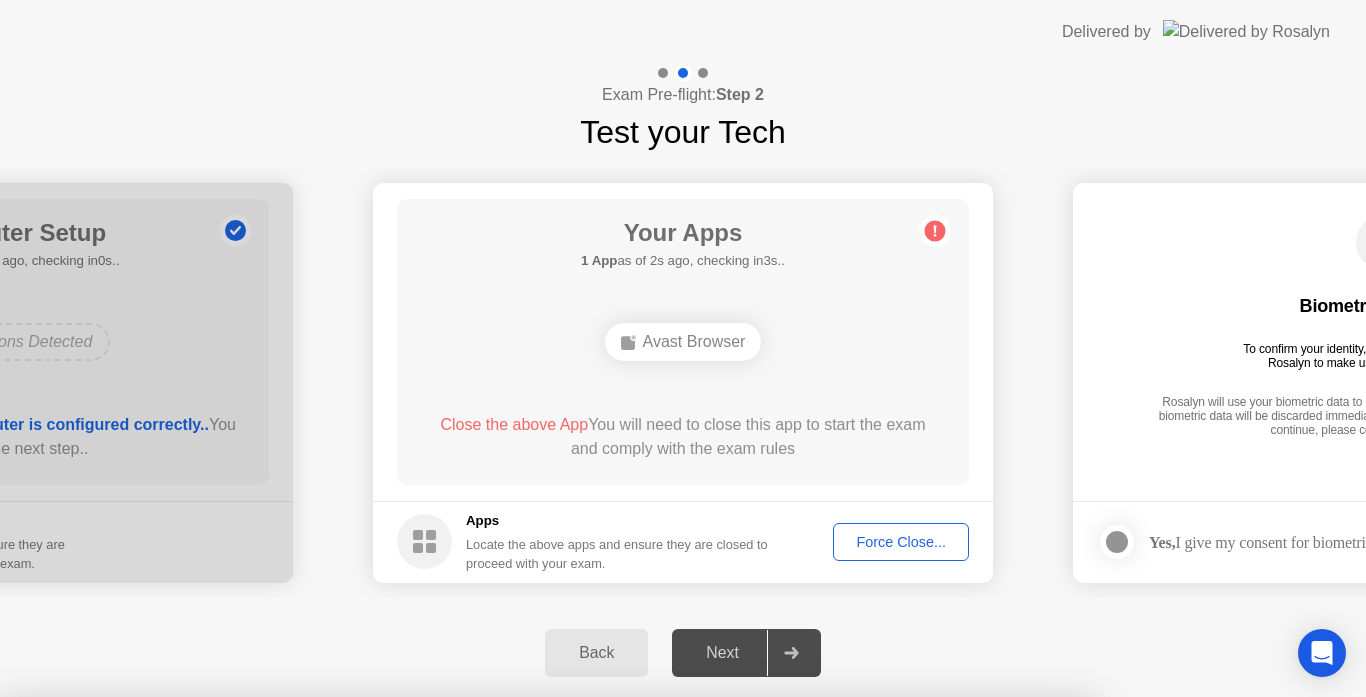 click on "Close" at bounding box center [465, 935] 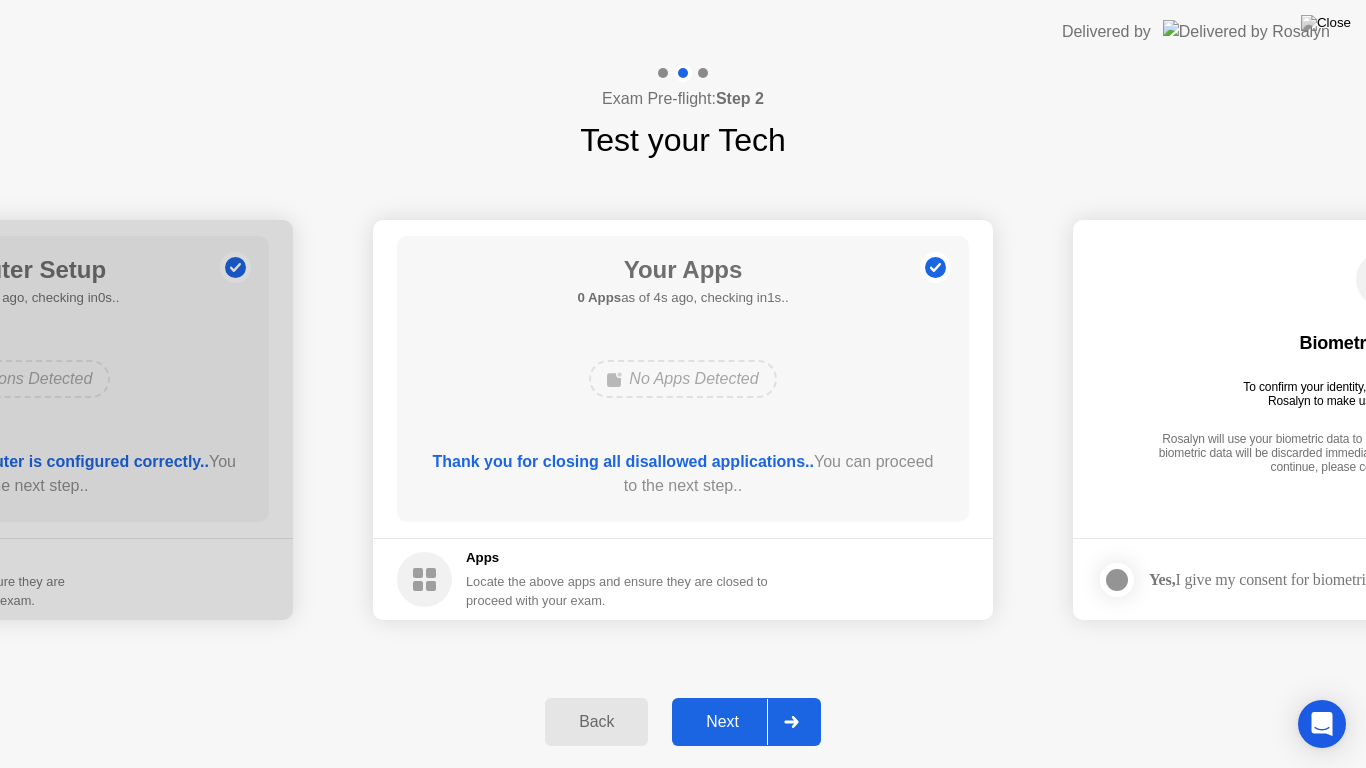 click on "Next" 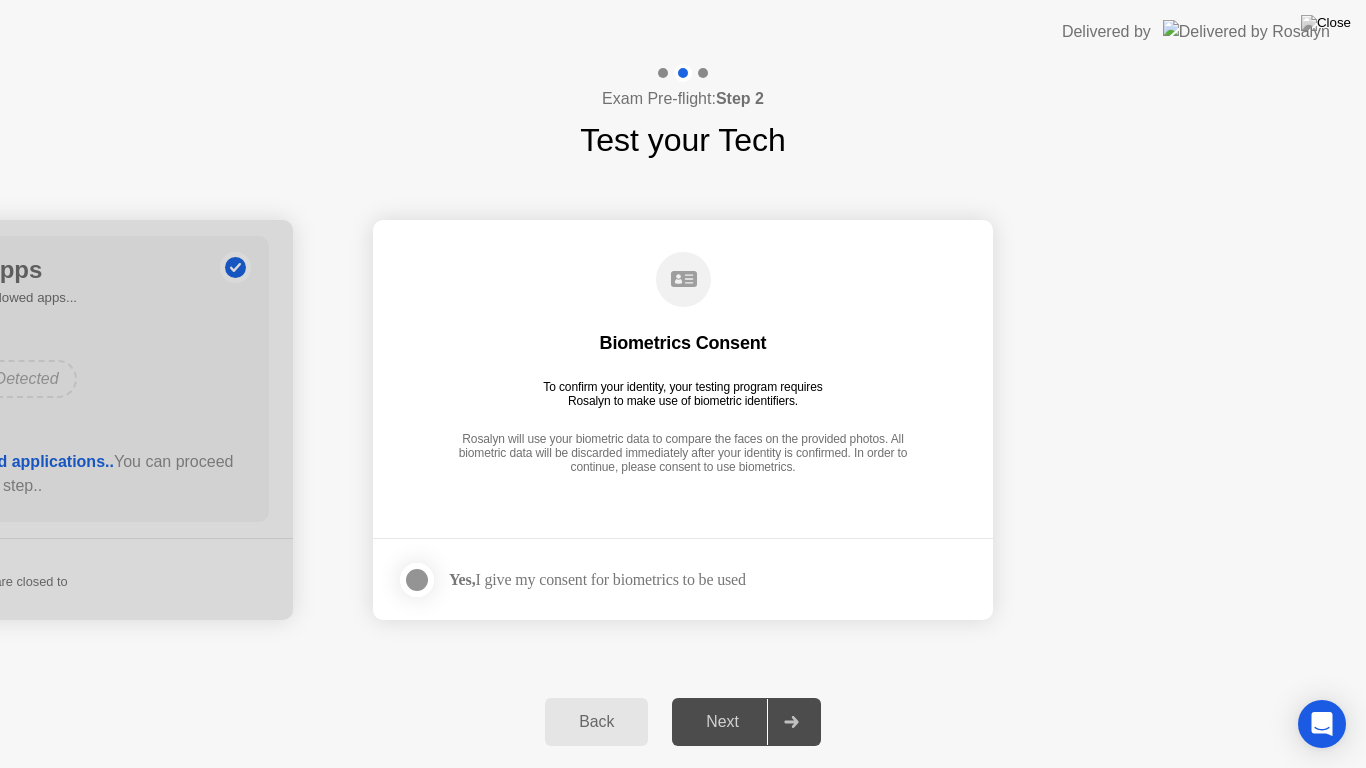 click 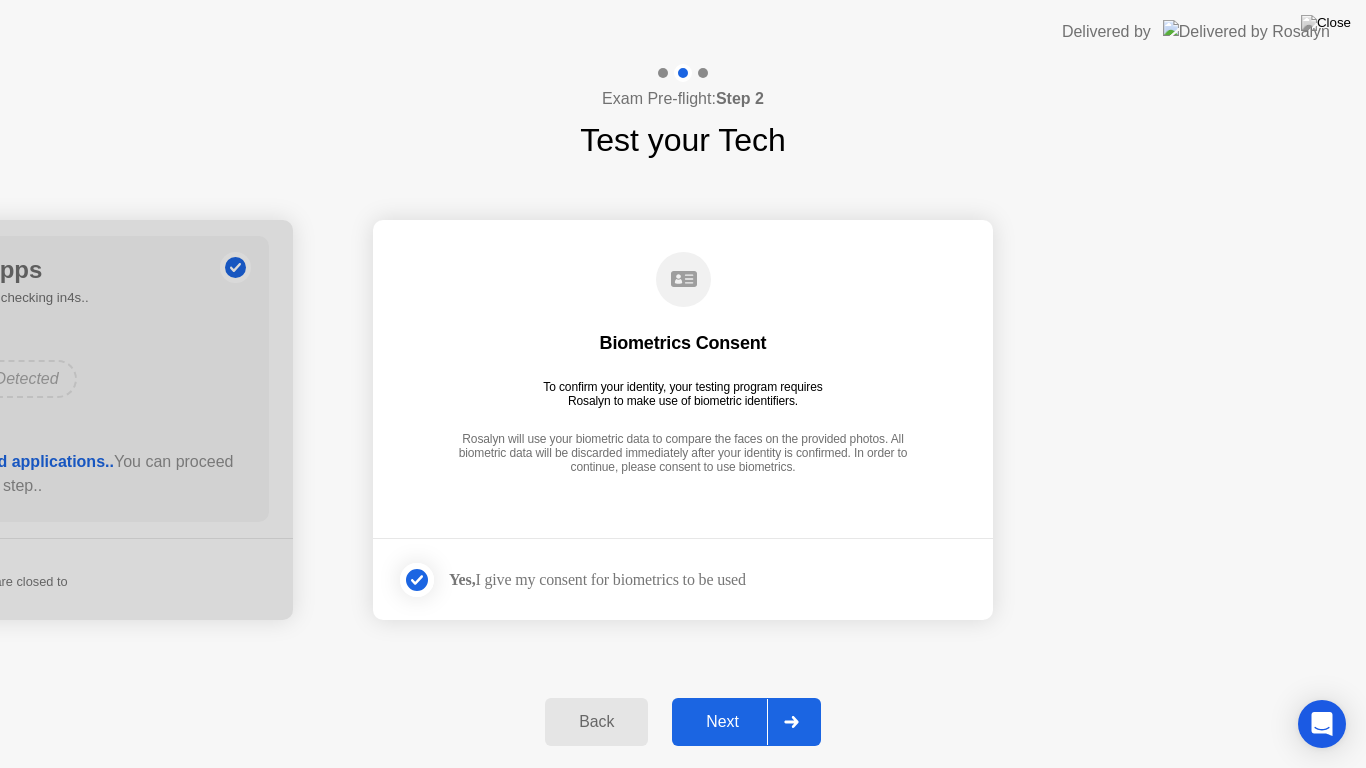 click on "Next" 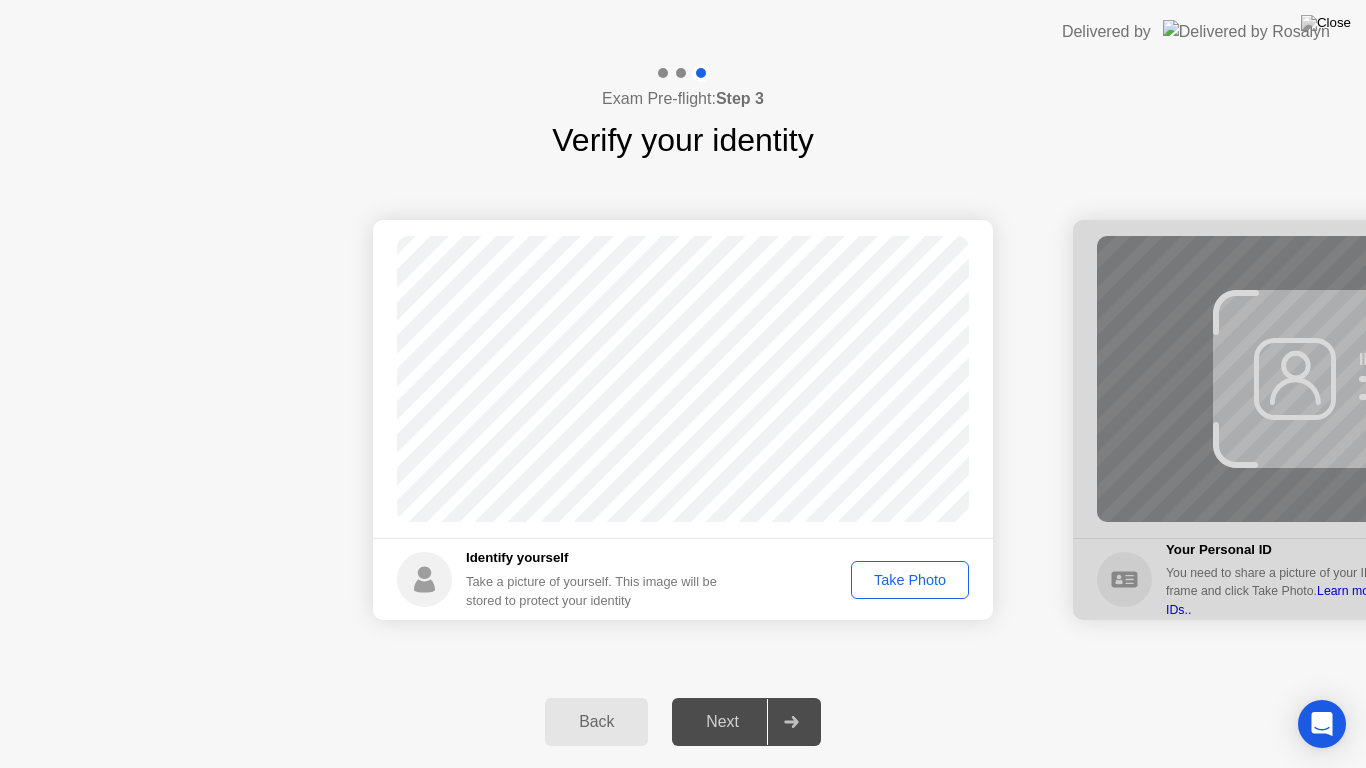 click on "Take Photo" 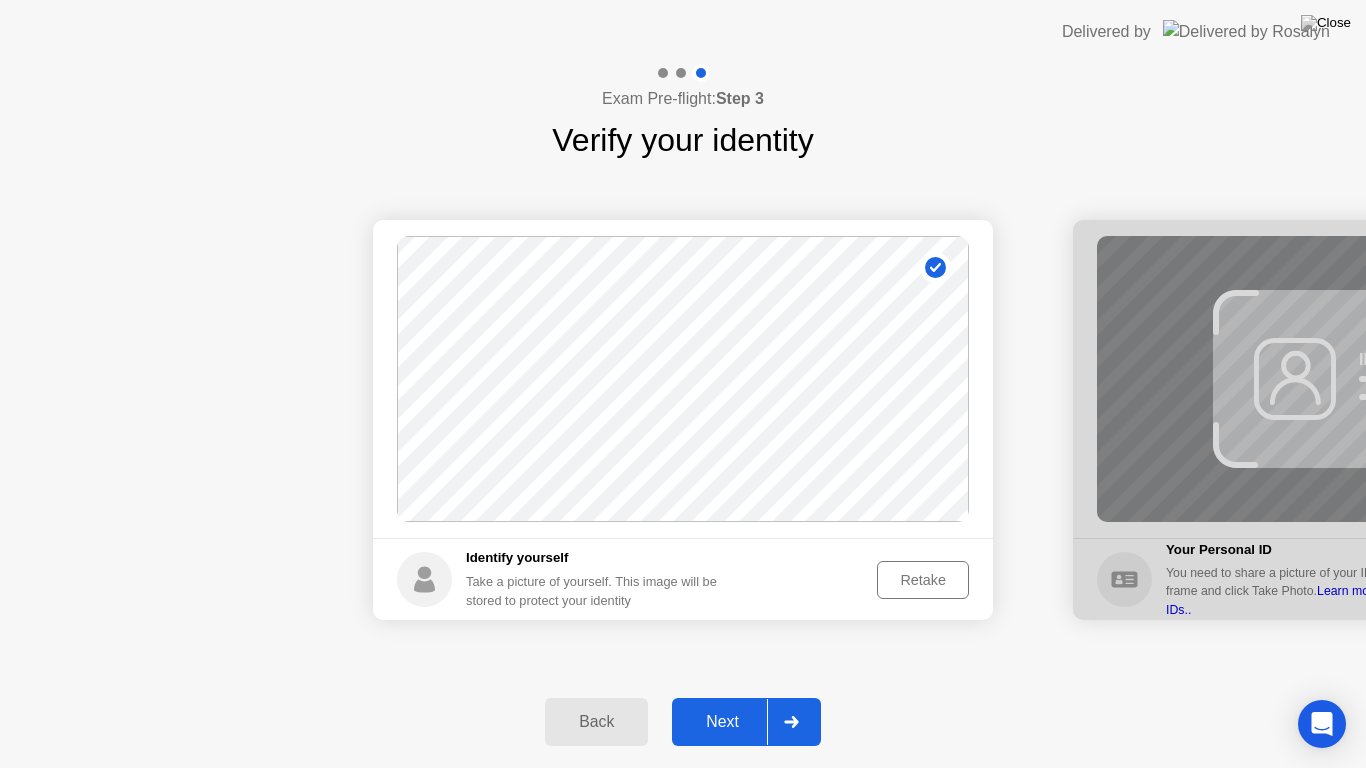 click on "Retake" 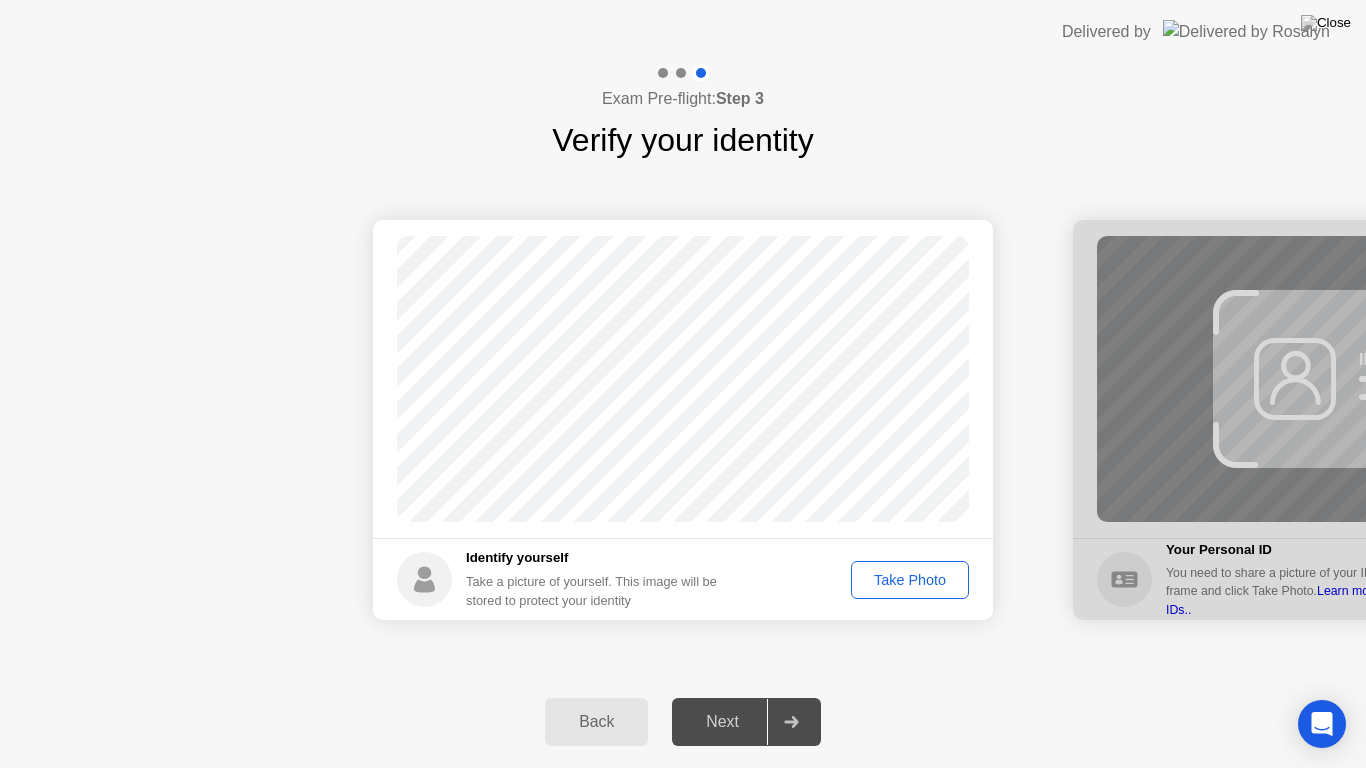 click on "Take Photo" 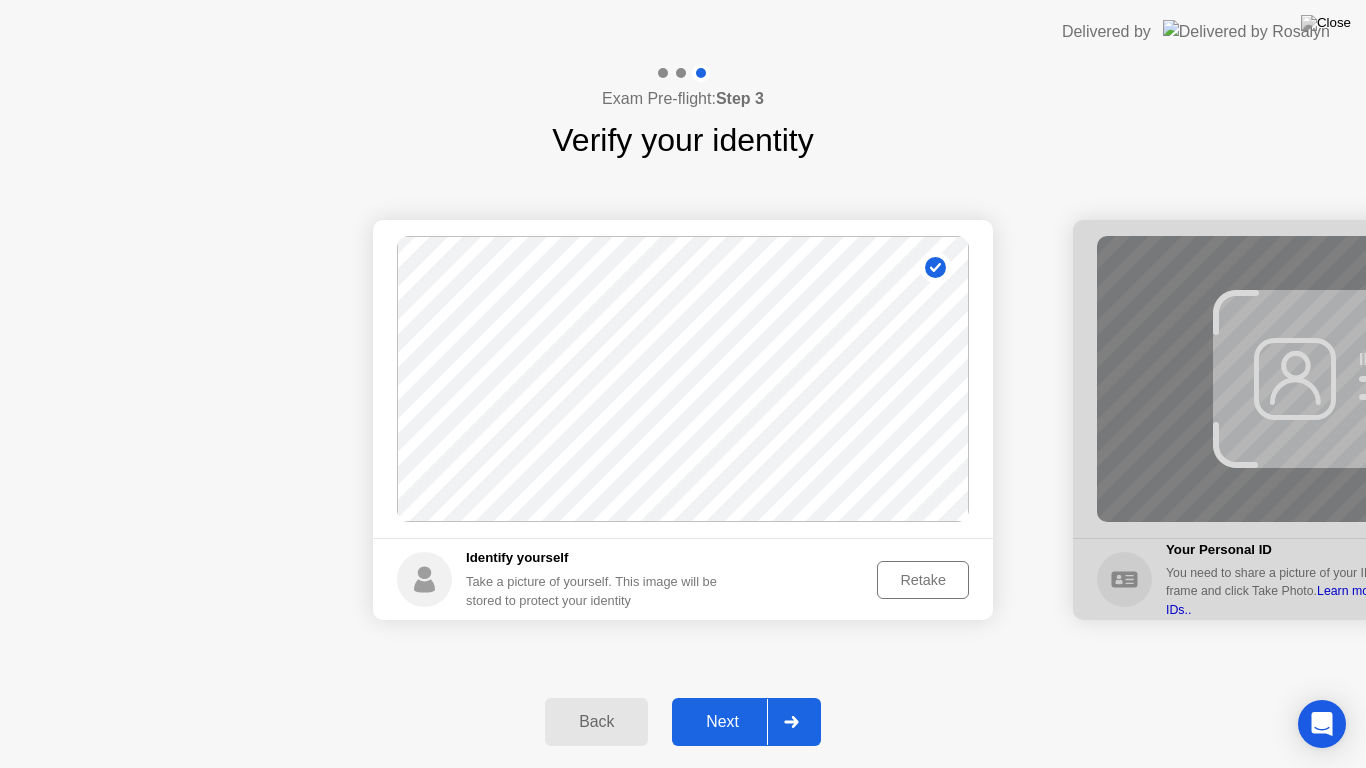 click on "Next" 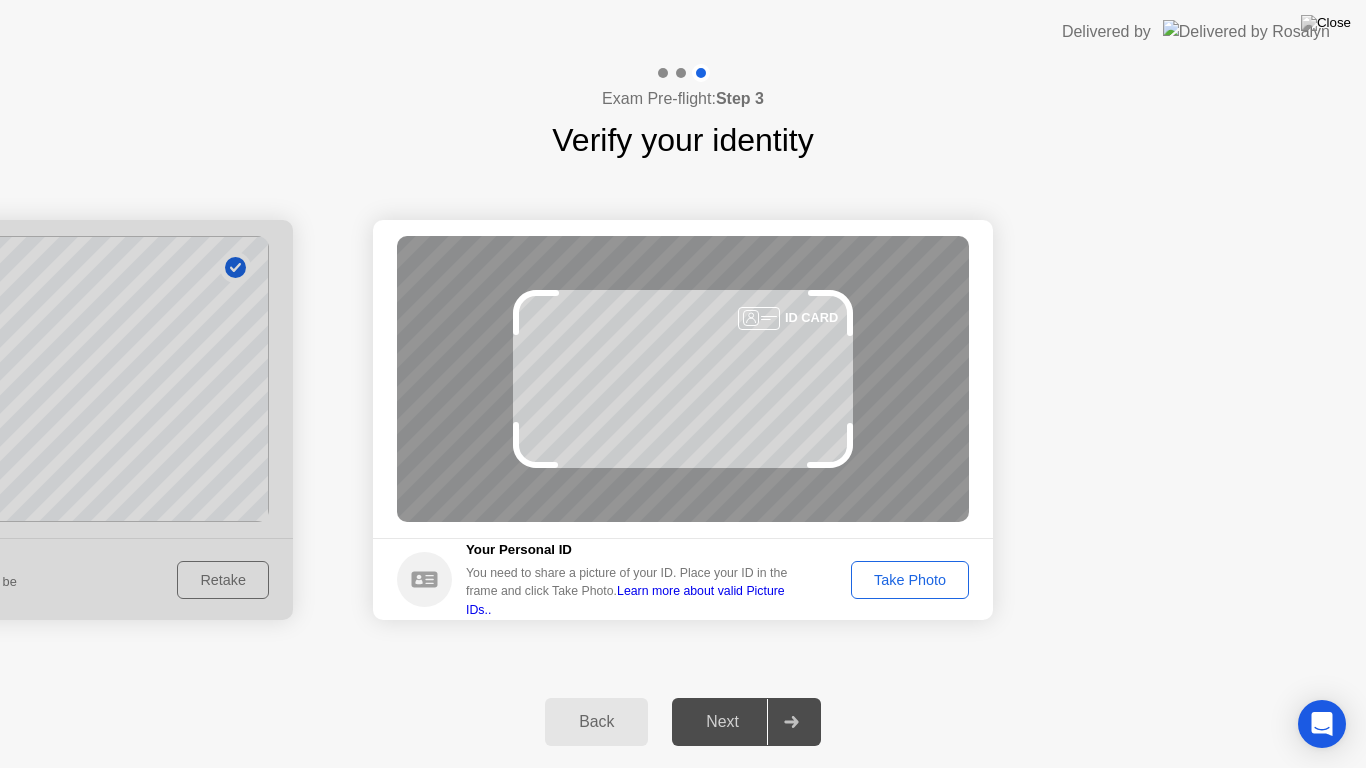 click on "Take Photo" 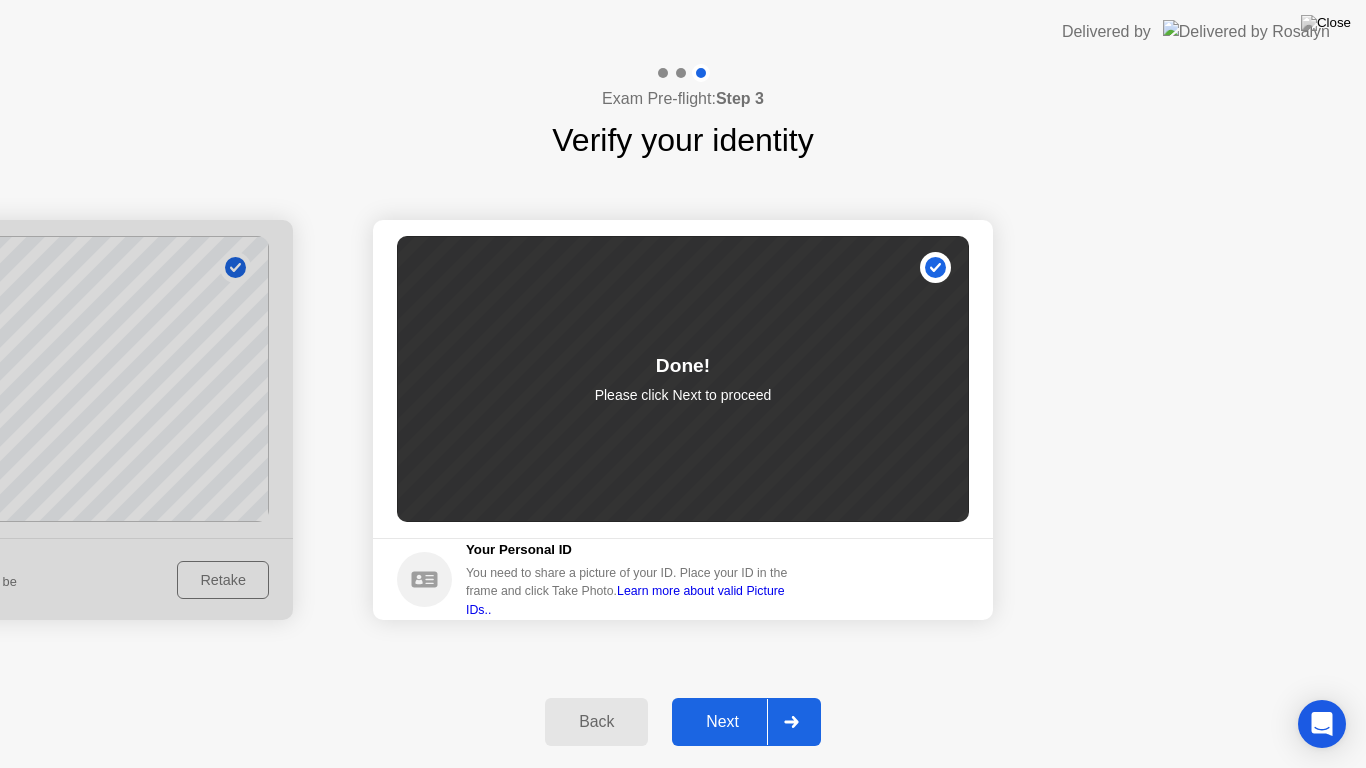 click on "Next" 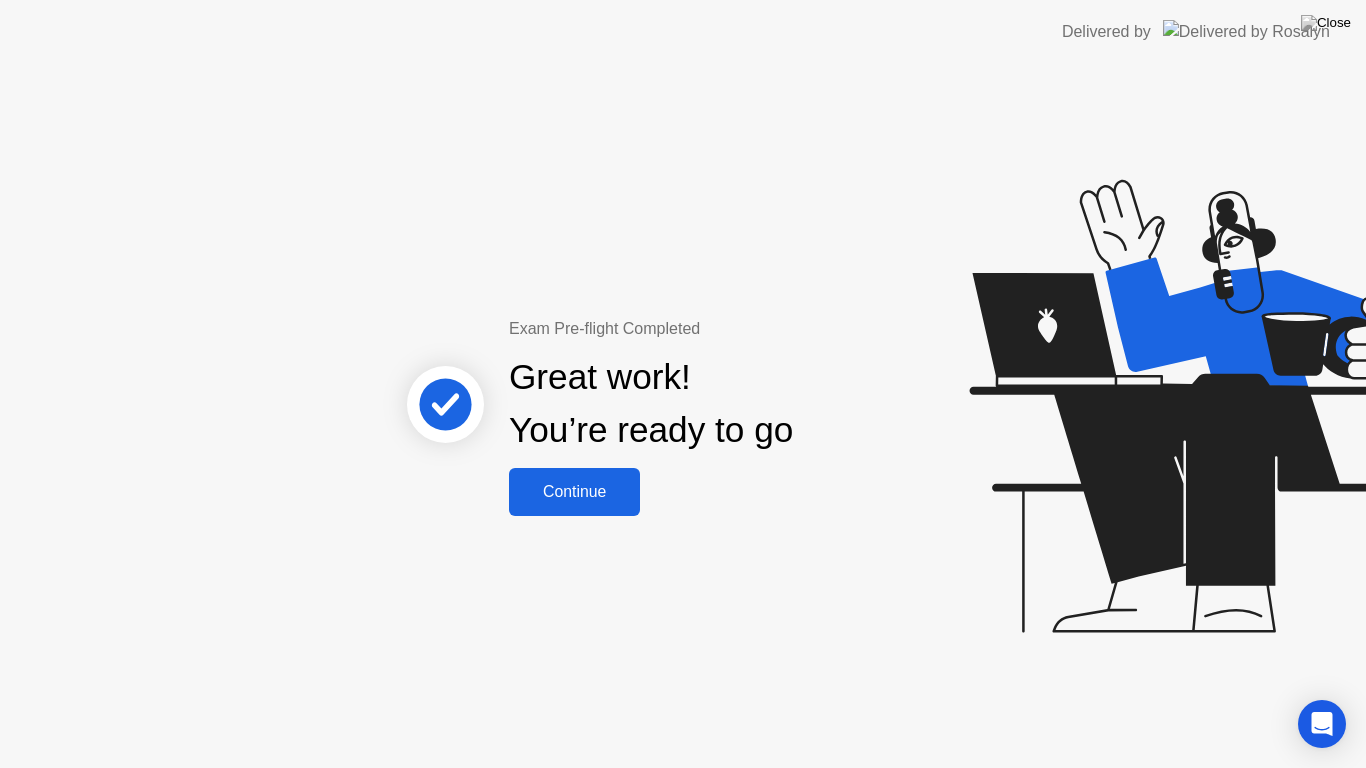click on "Continue" 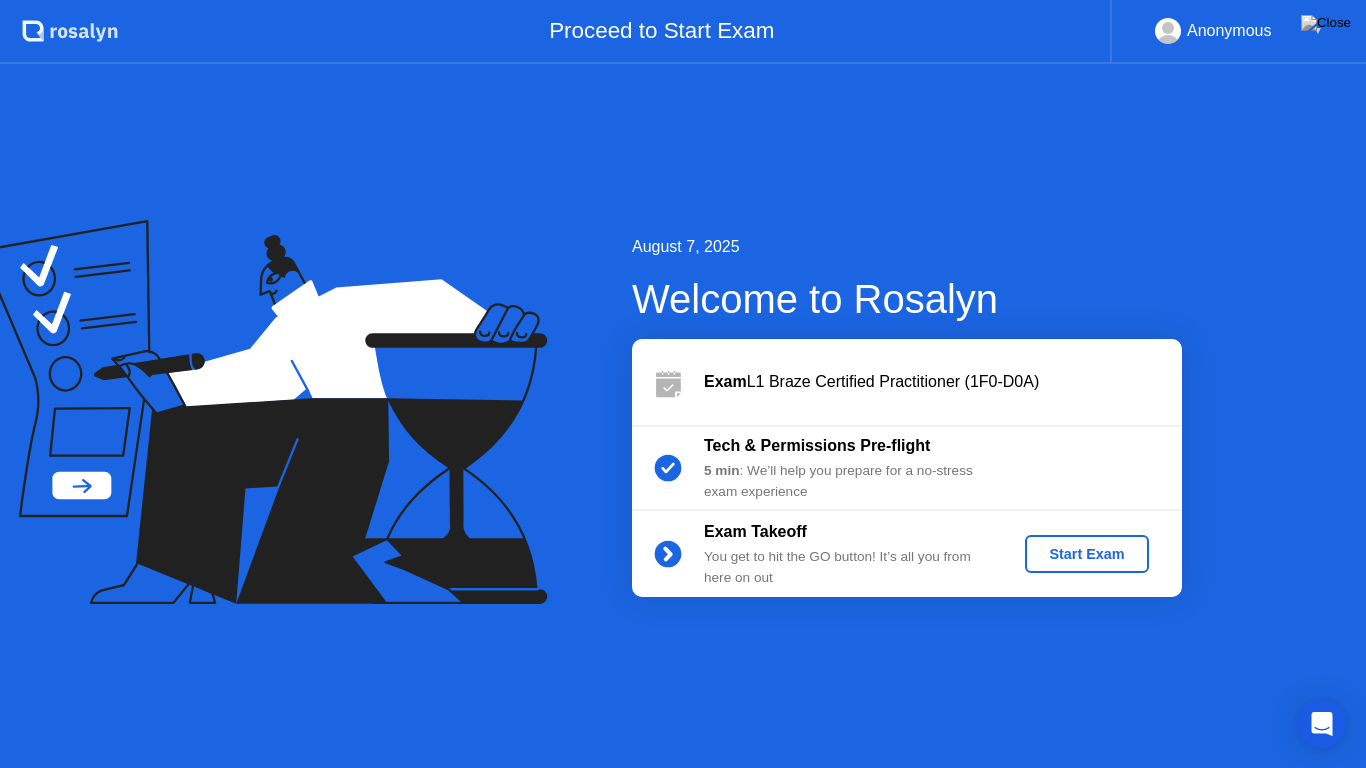 click on "▼" 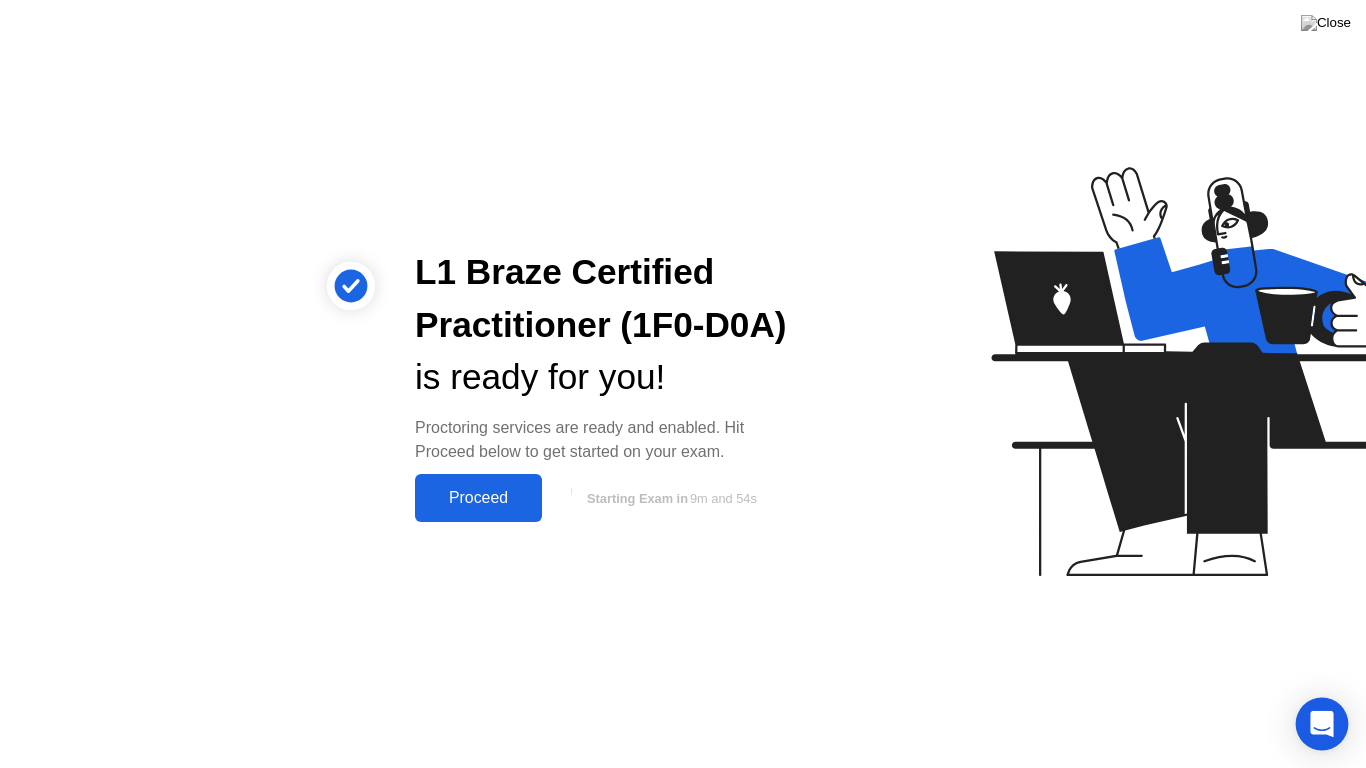click 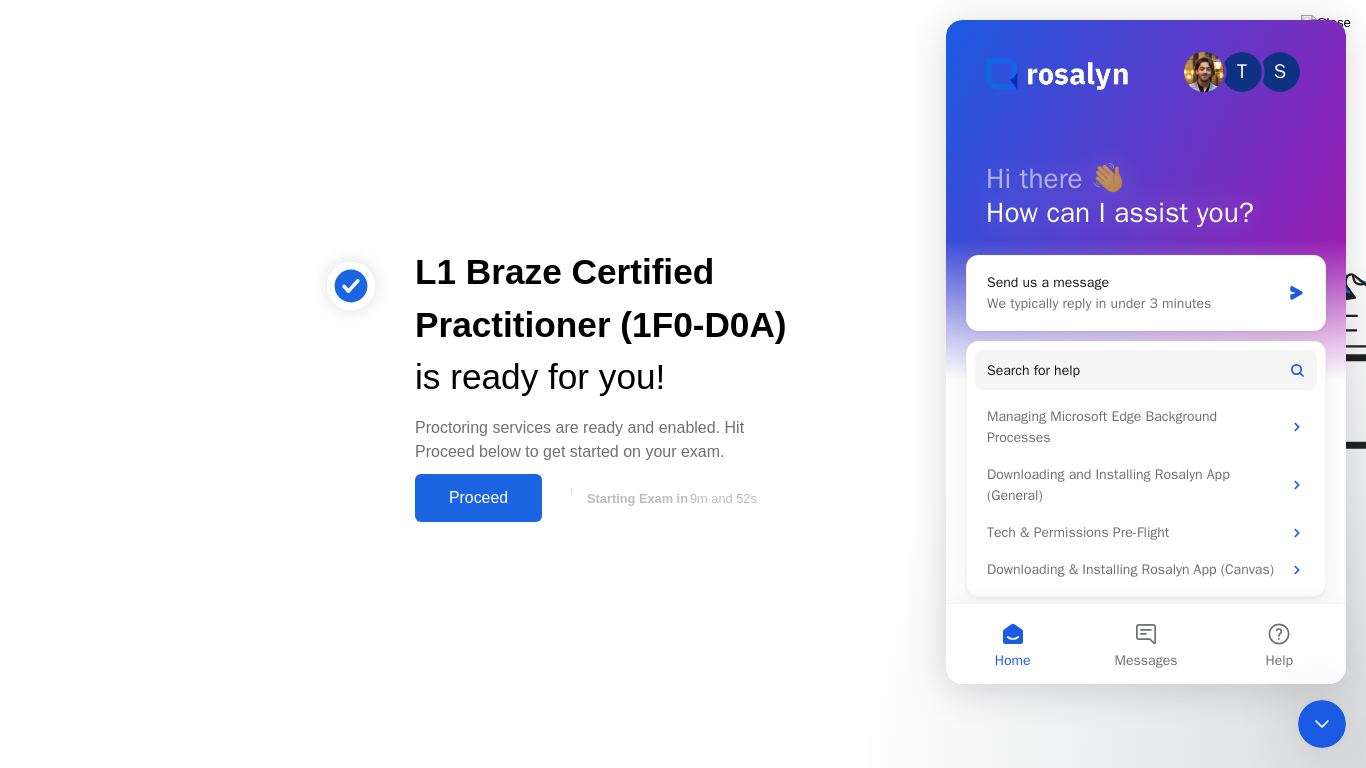 scroll, scrollTop: 0, scrollLeft: 0, axis: both 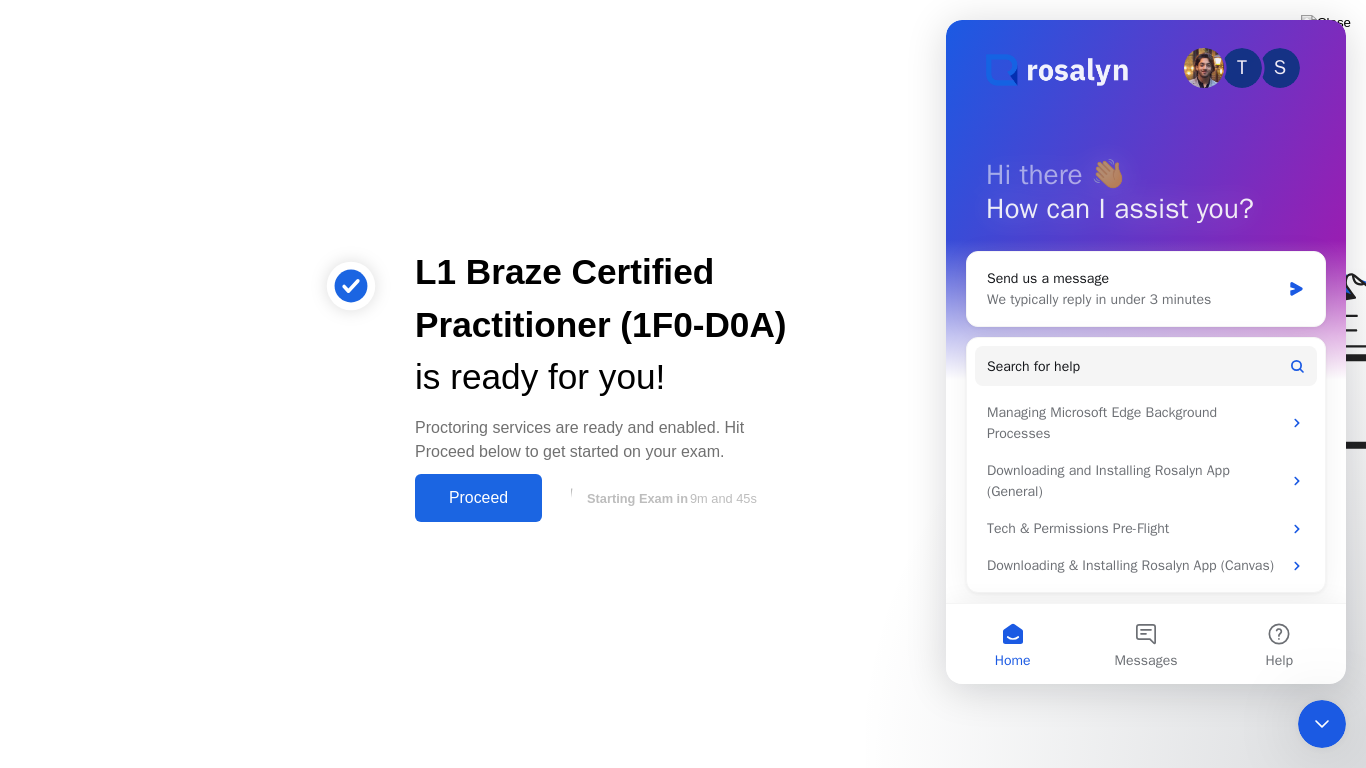 click on "L1 Braze Certified Practitioner (1F0-D0A) is ready for you!  Proctoring services are ready and enabled. Hit Proceed below to get started on your exam.  Proceed  Starting Exam in  9m and 45s" 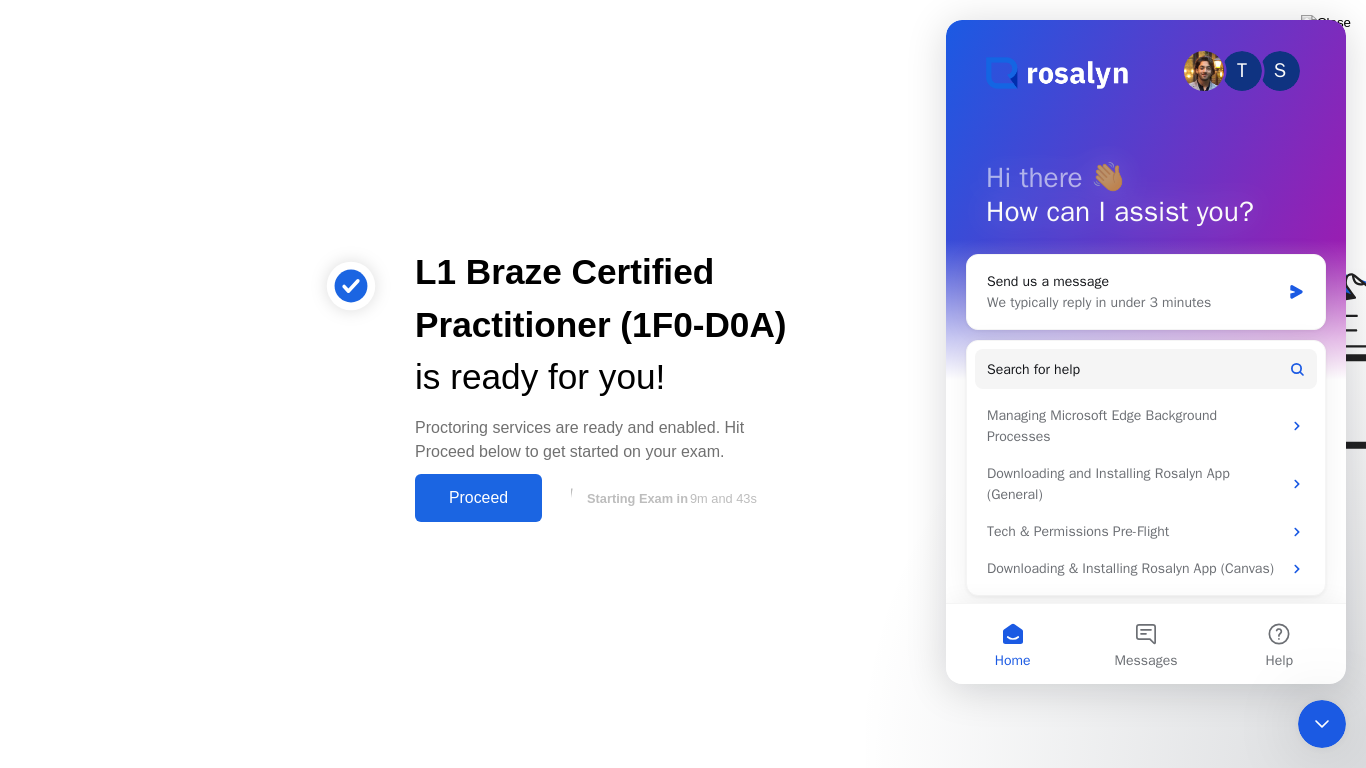 scroll, scrollTop: 0, scrollLeft: 0, axis: both 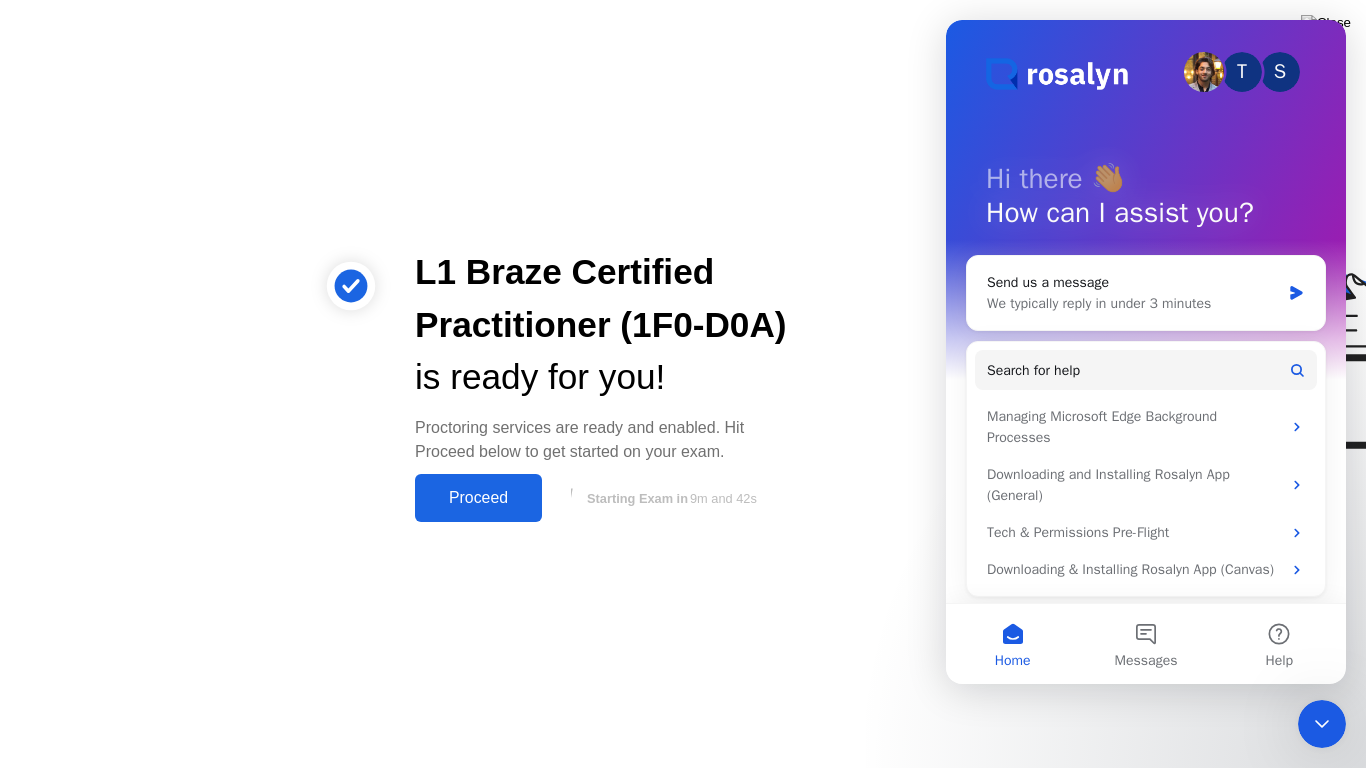 click on "T S Hi there 👋 How can I assist you? Send us a message We typically reply in under 3 minutes Search for help Managing Microsoft Edge Background Processes Downloading and Installing [APP] App (General) Tech & Permissions Pre-Flight Downloading & Installing [APP] App (Canvas)" at bounding box center (1146, 313) 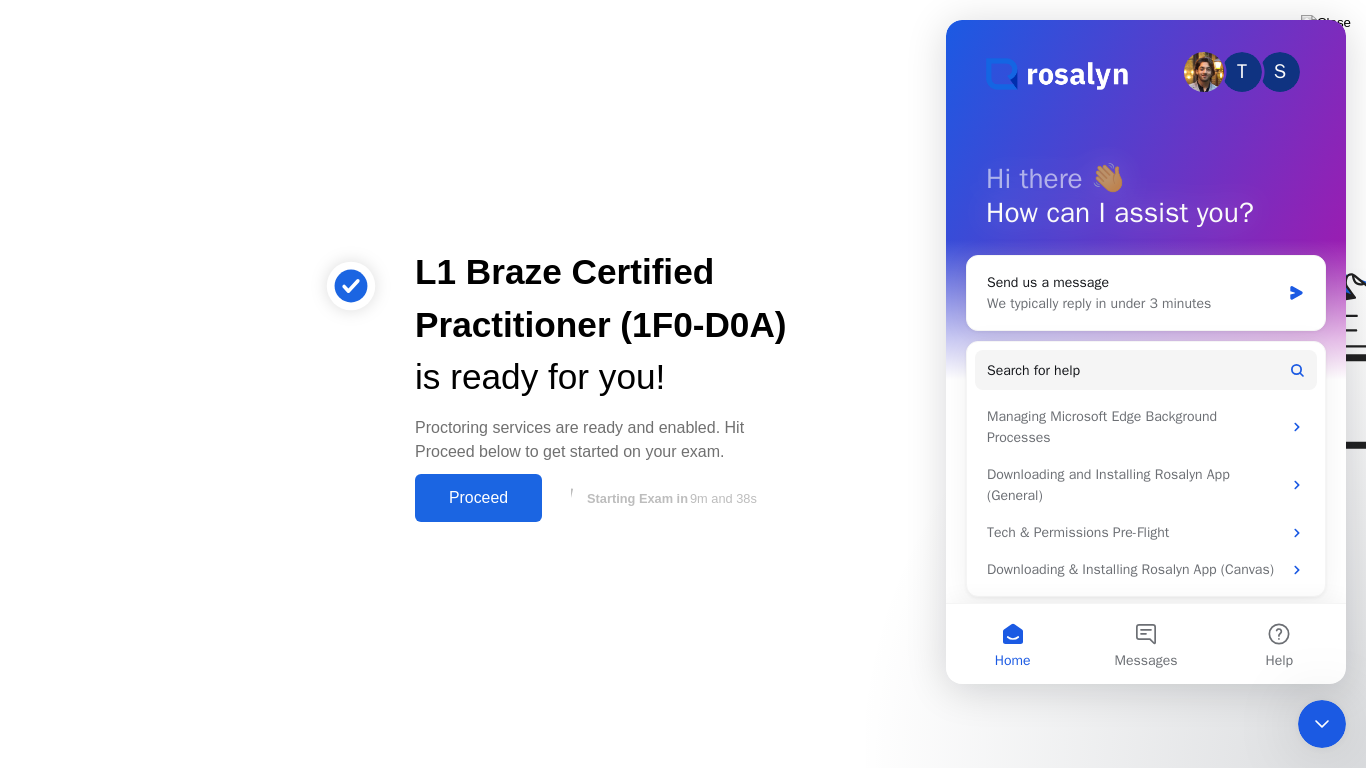 click on "L1 Braze Certified Practitioner (1F0-D0A) is ready for you!  Proctoring services are ready and enabled. Hit Proceed below to get started on your exam.  Proceed  Starting Exam in  9m and 38s" 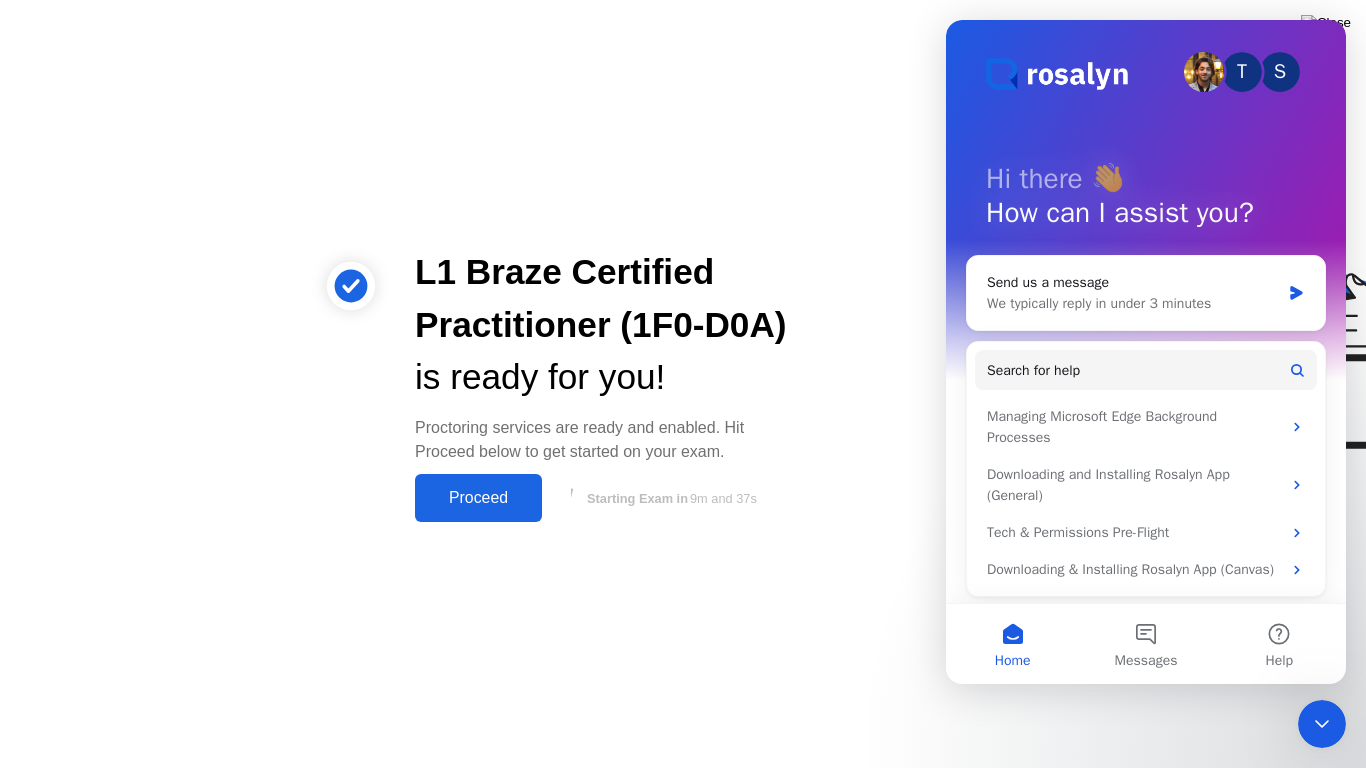 click on "Proceed" 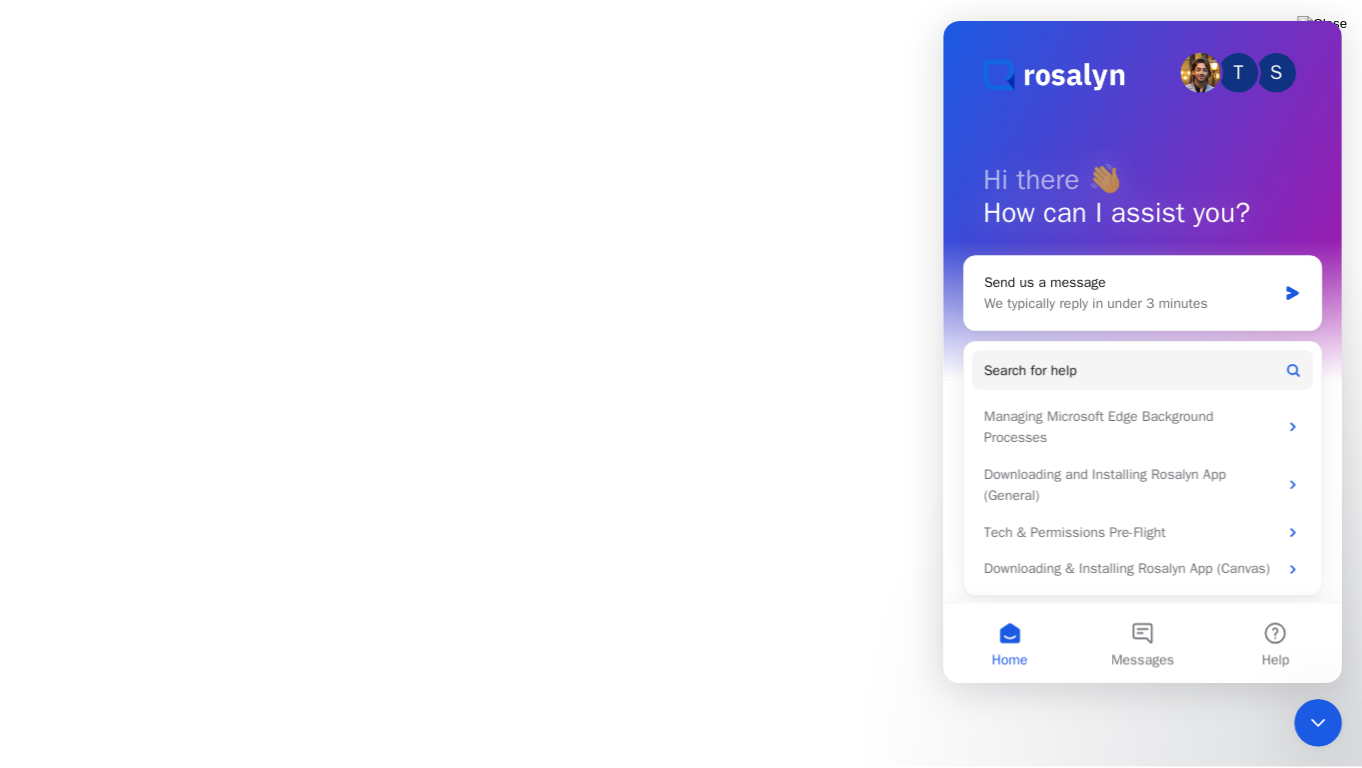 scroll, scrollTop: 0, scrollLeft: 0, axis: both 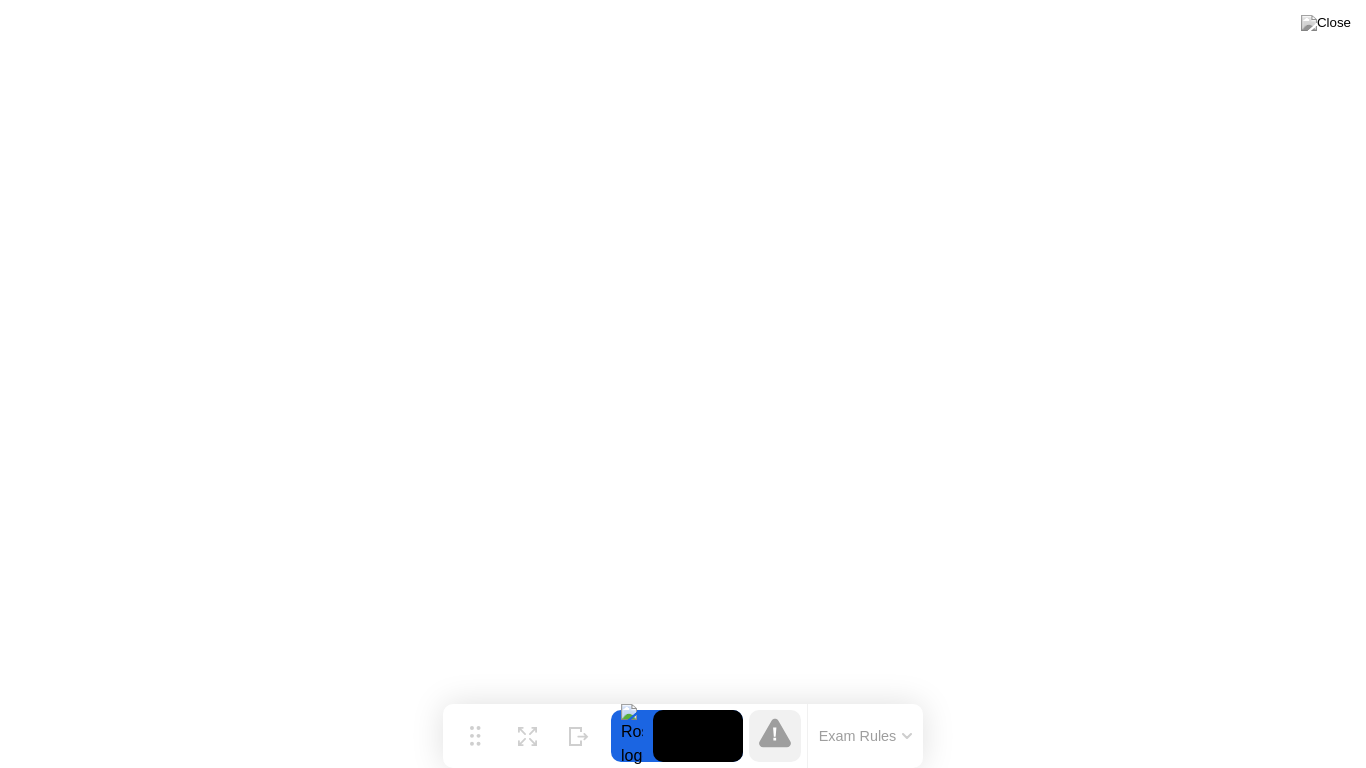 click 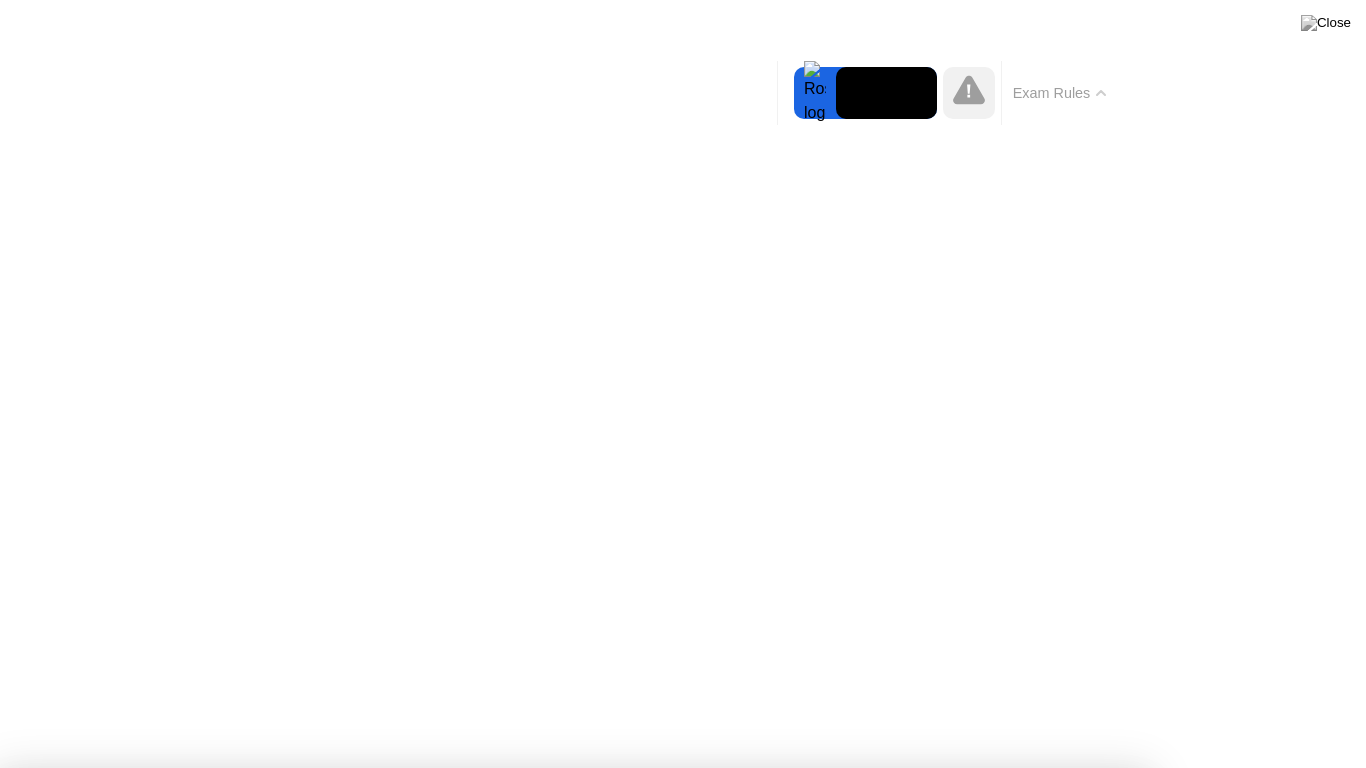 click on "Got it!" at bounding box center [574, 1375] 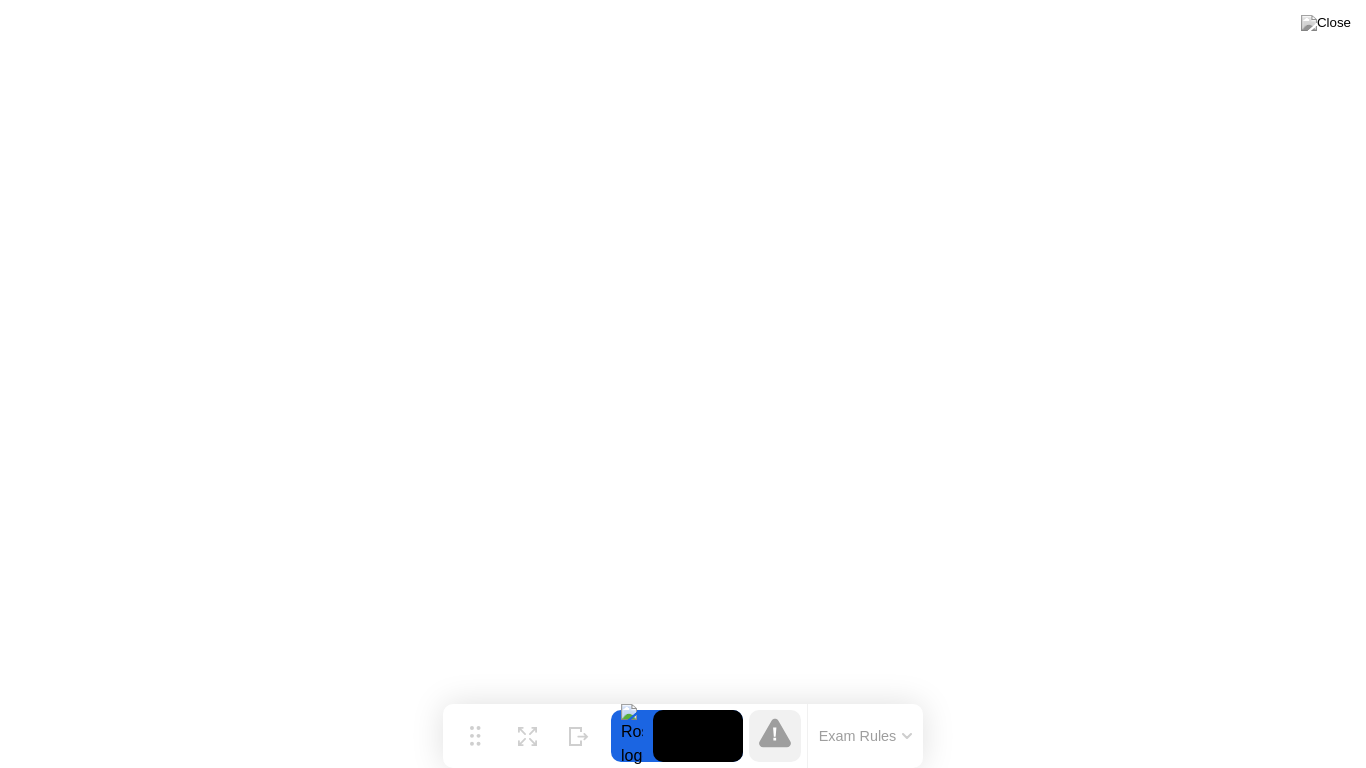 click 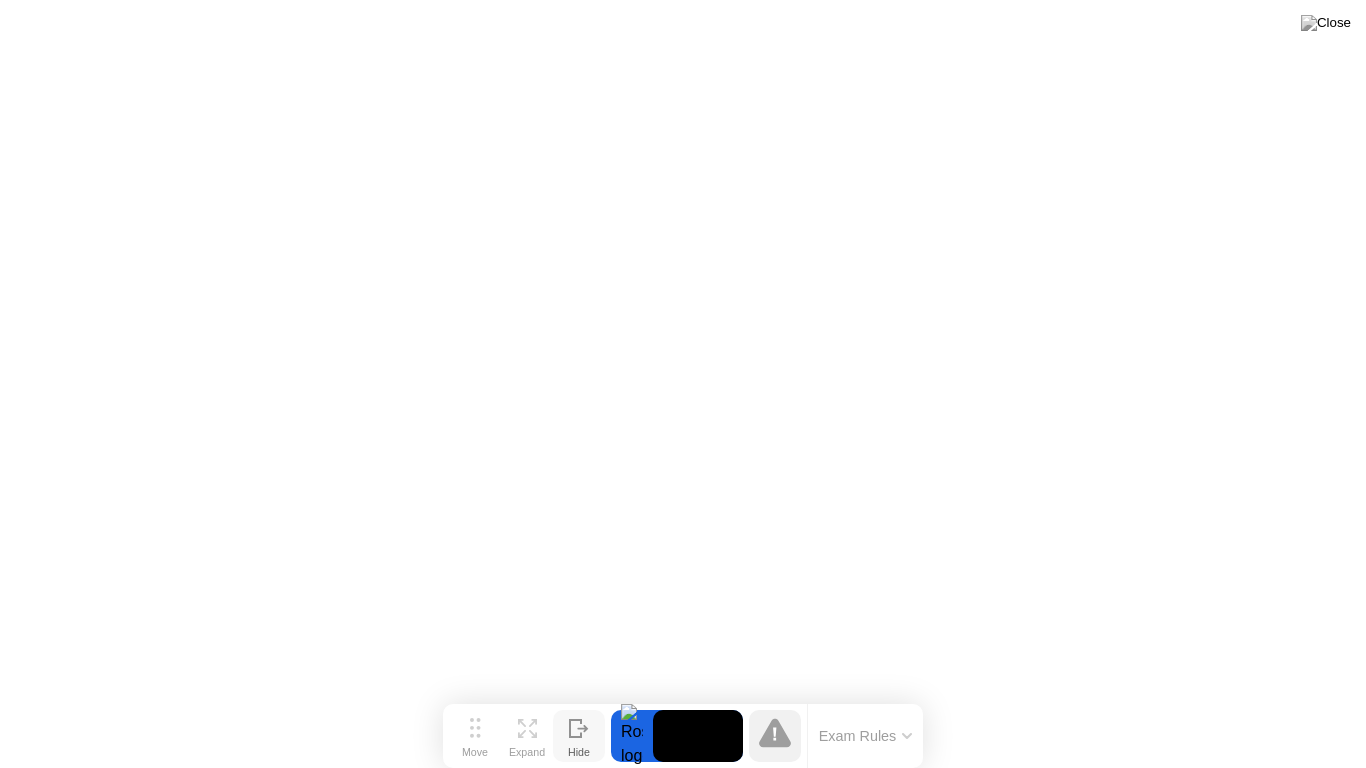 click 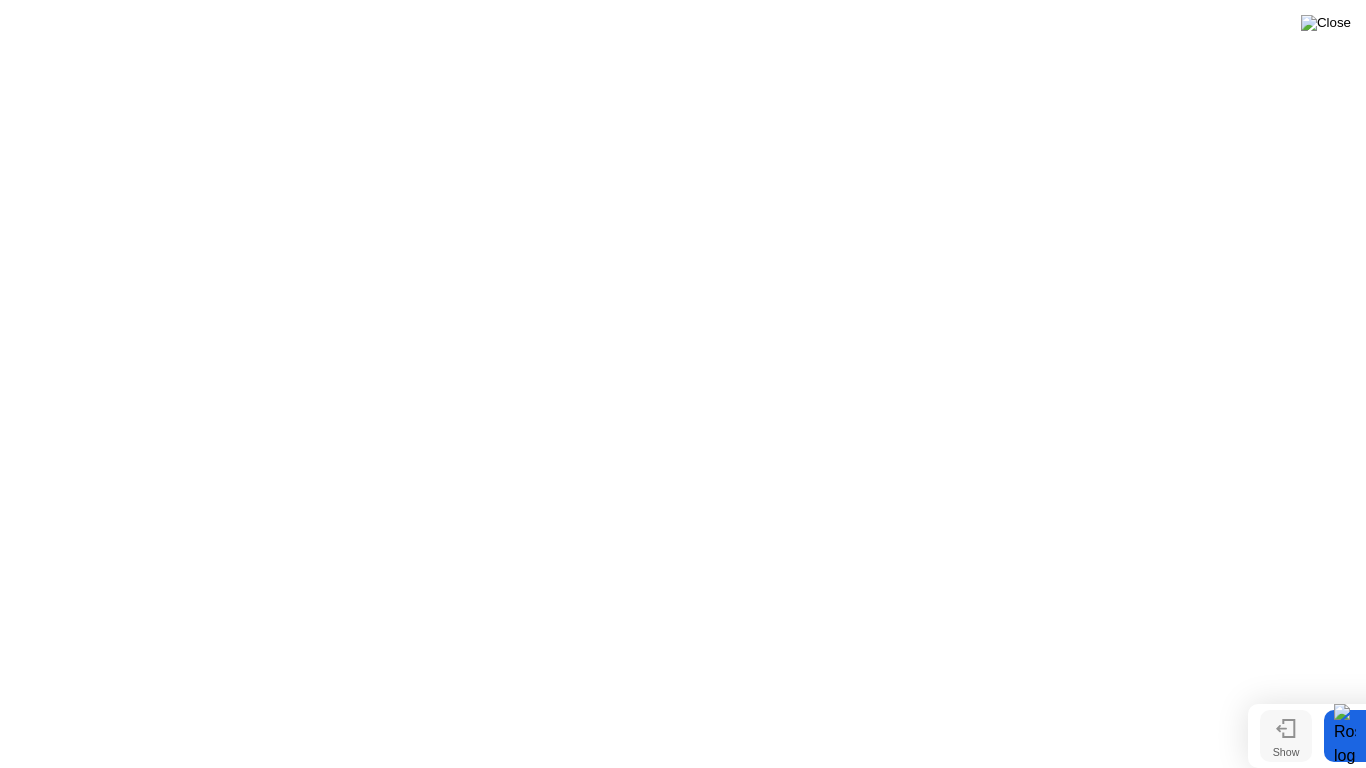 click at bounding box center [1326, 23] 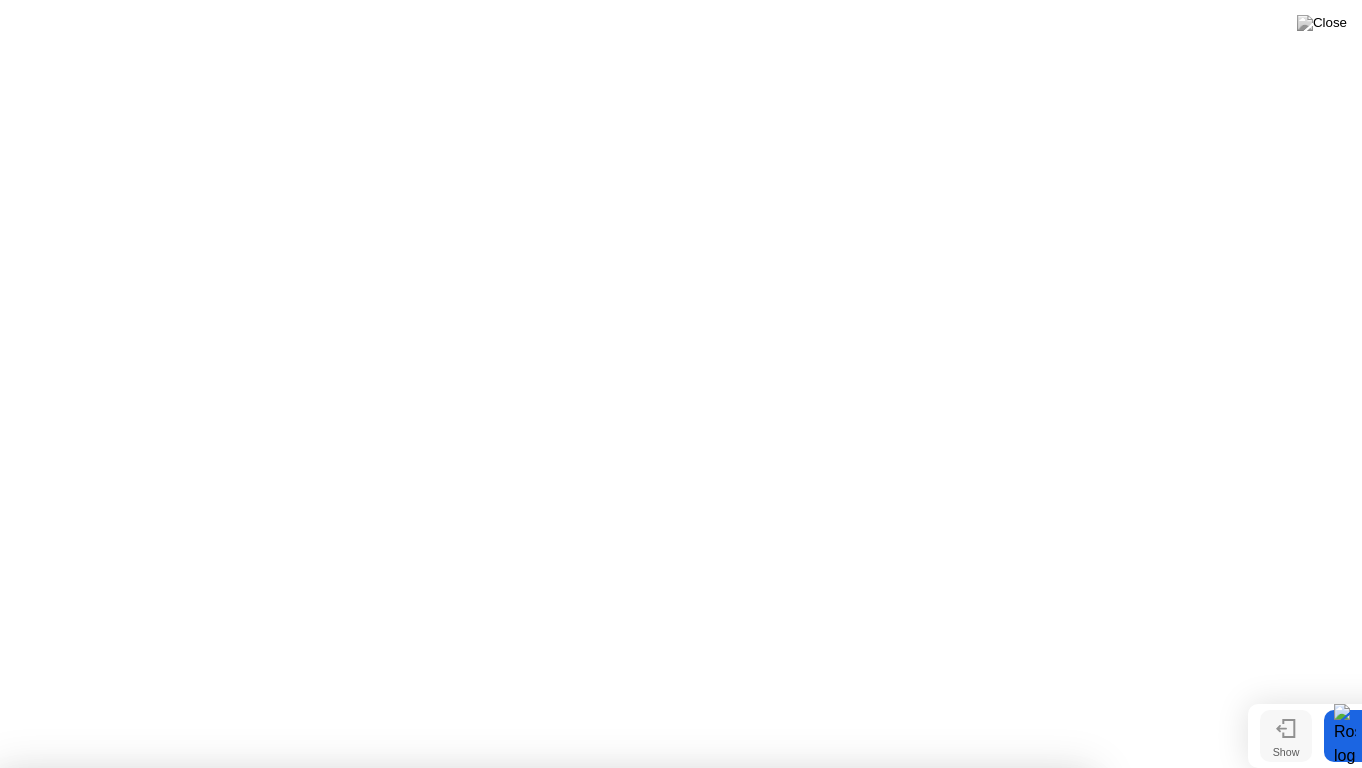 click on "No" at bounding box center (593, 881) 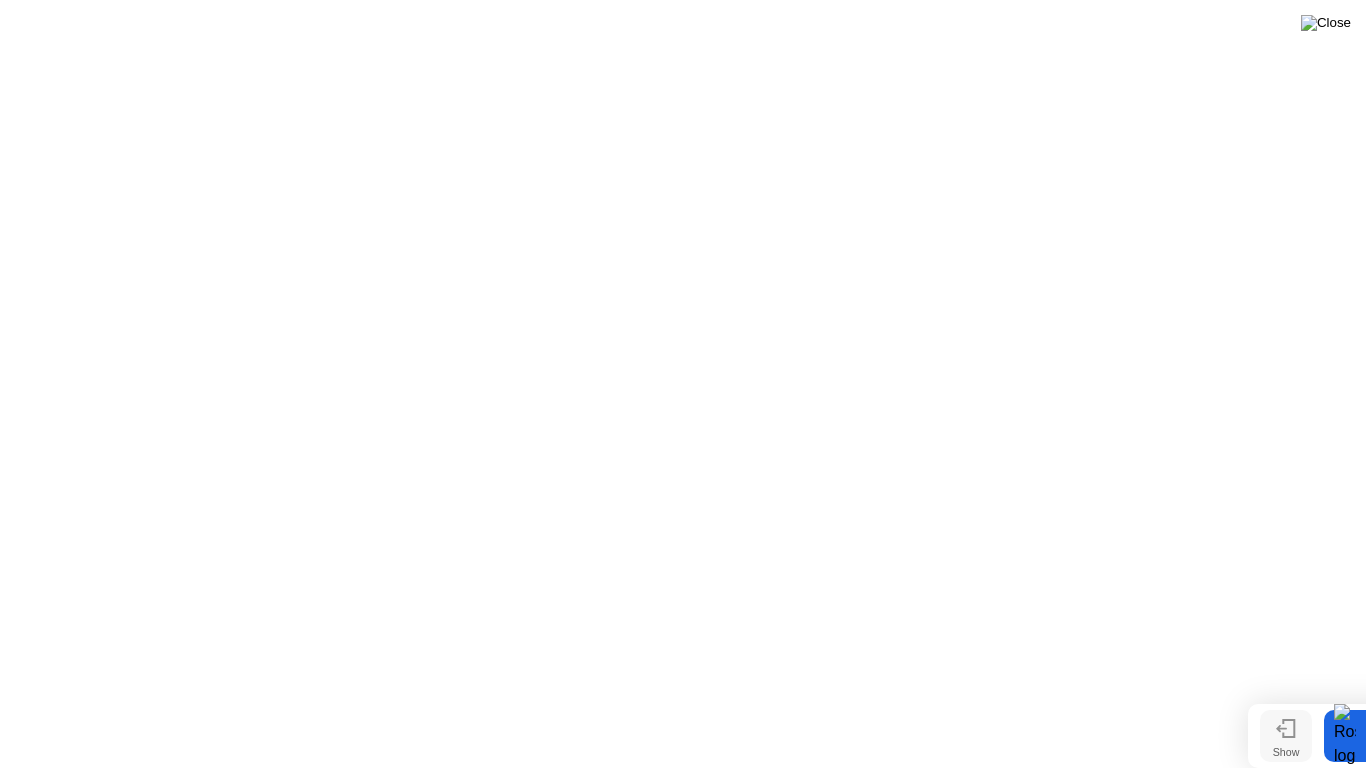 click at bounding box center [1326, 23] 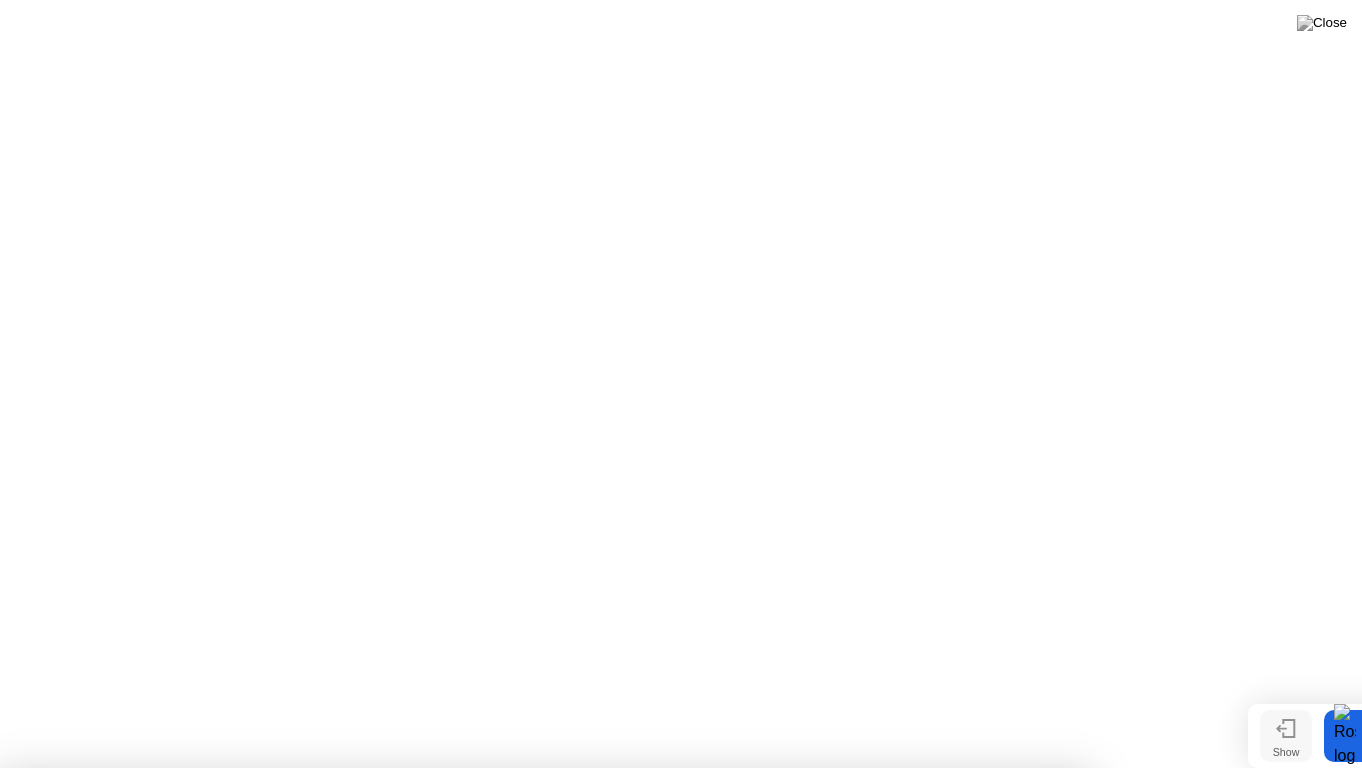 click on "Yes" at bounding box center [497, 881] 